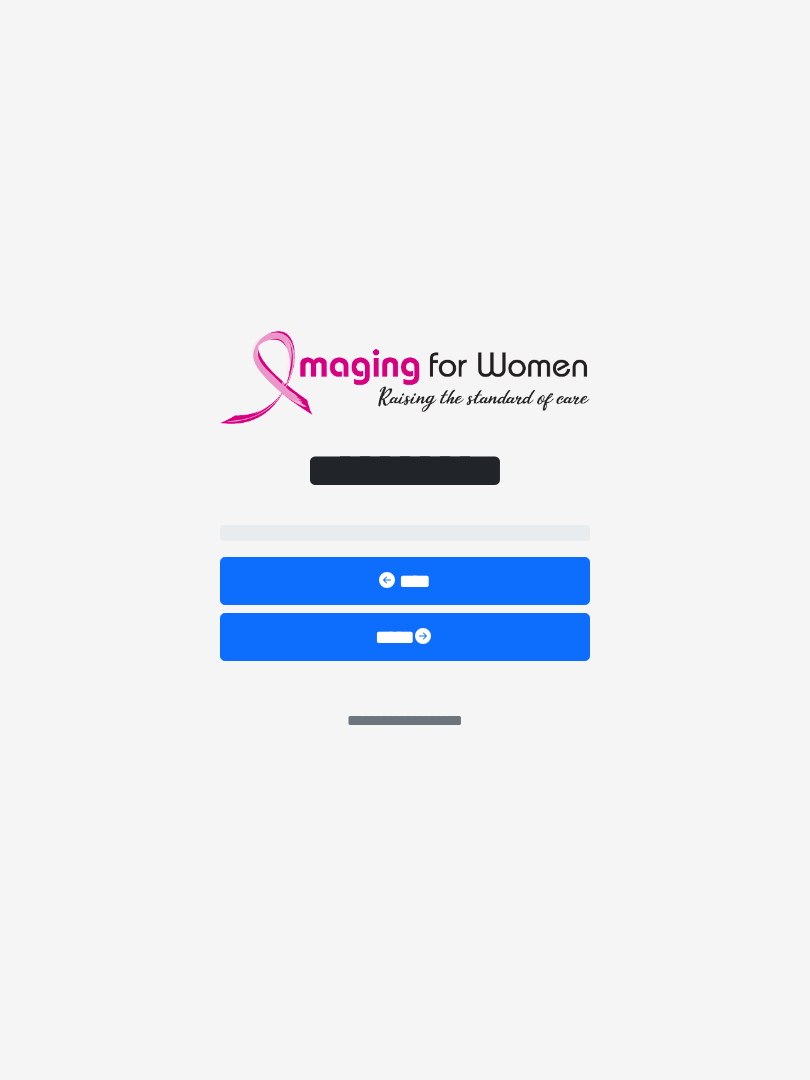 scroll, scrollTop: 0, scrollLeft: 0, axis: both 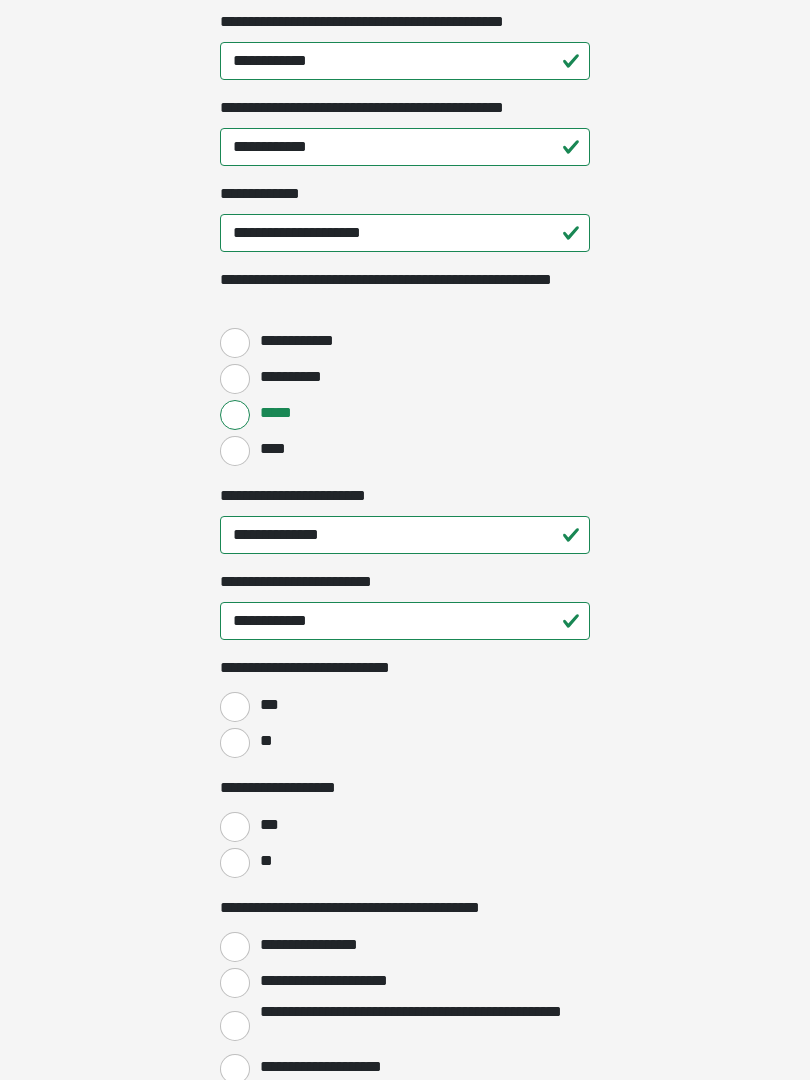 click on "**" at bounding box center [235, 743] 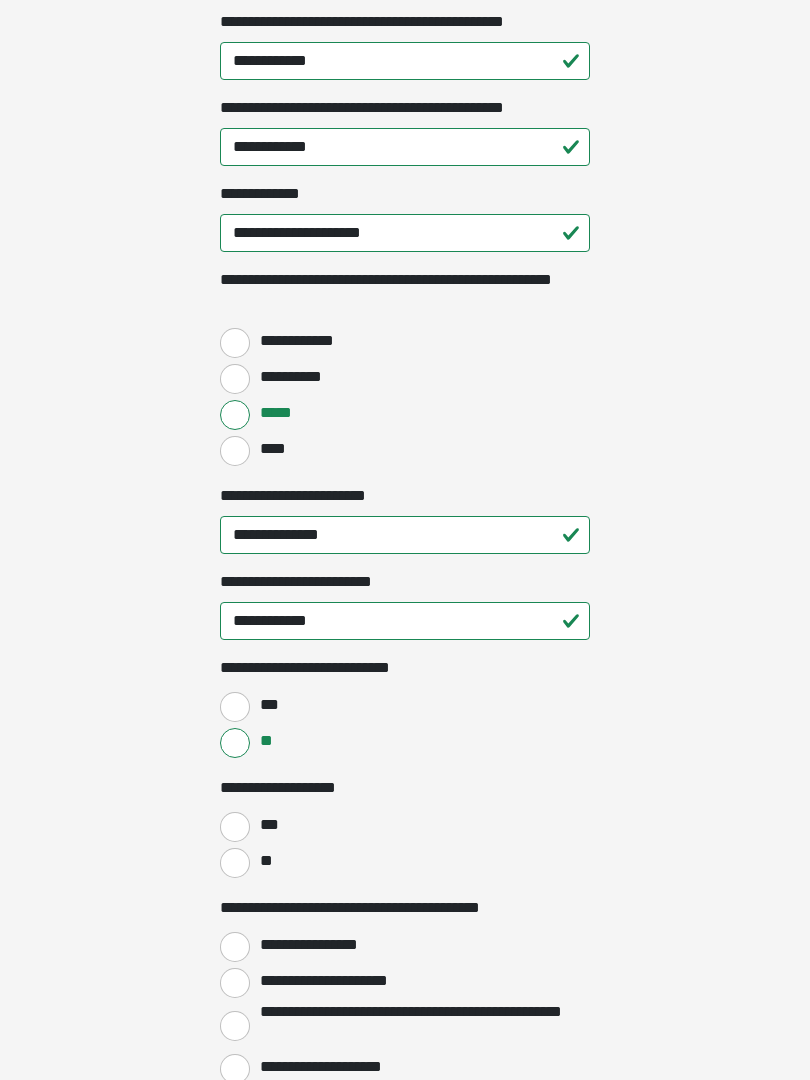 click on "**" at bounding box center (235, 863) 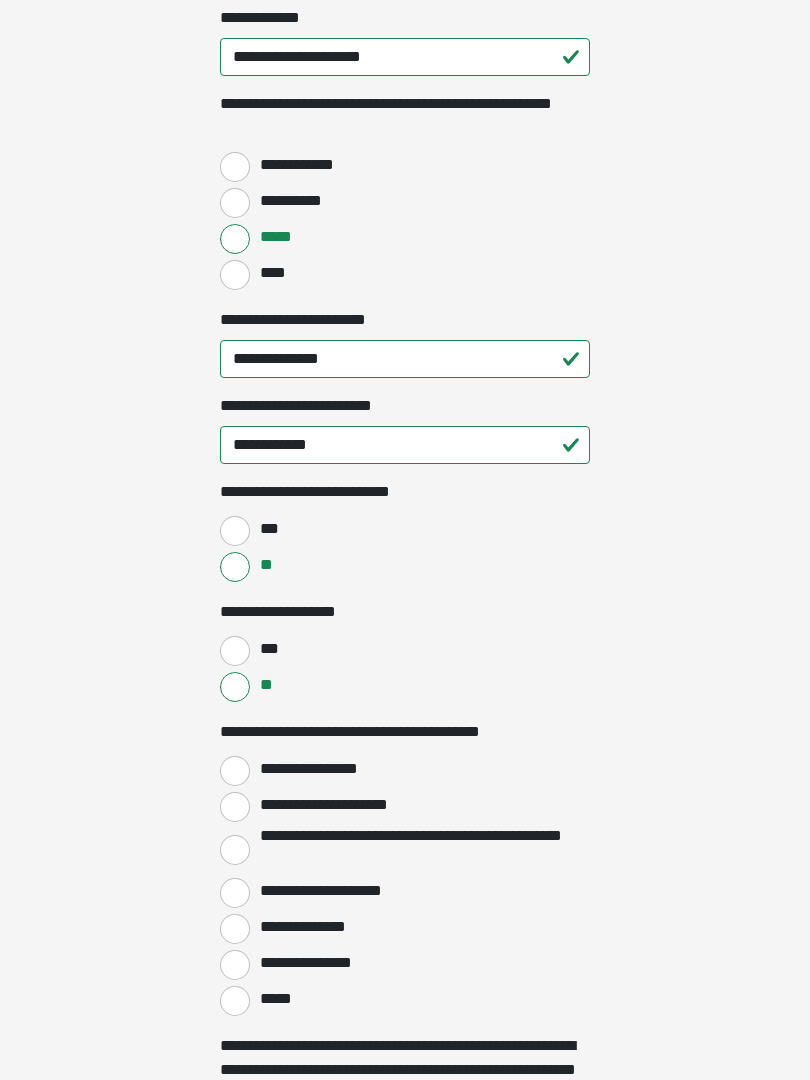 scroll, scrollTop: 2684, scrollLeft: 0, axis: vertical 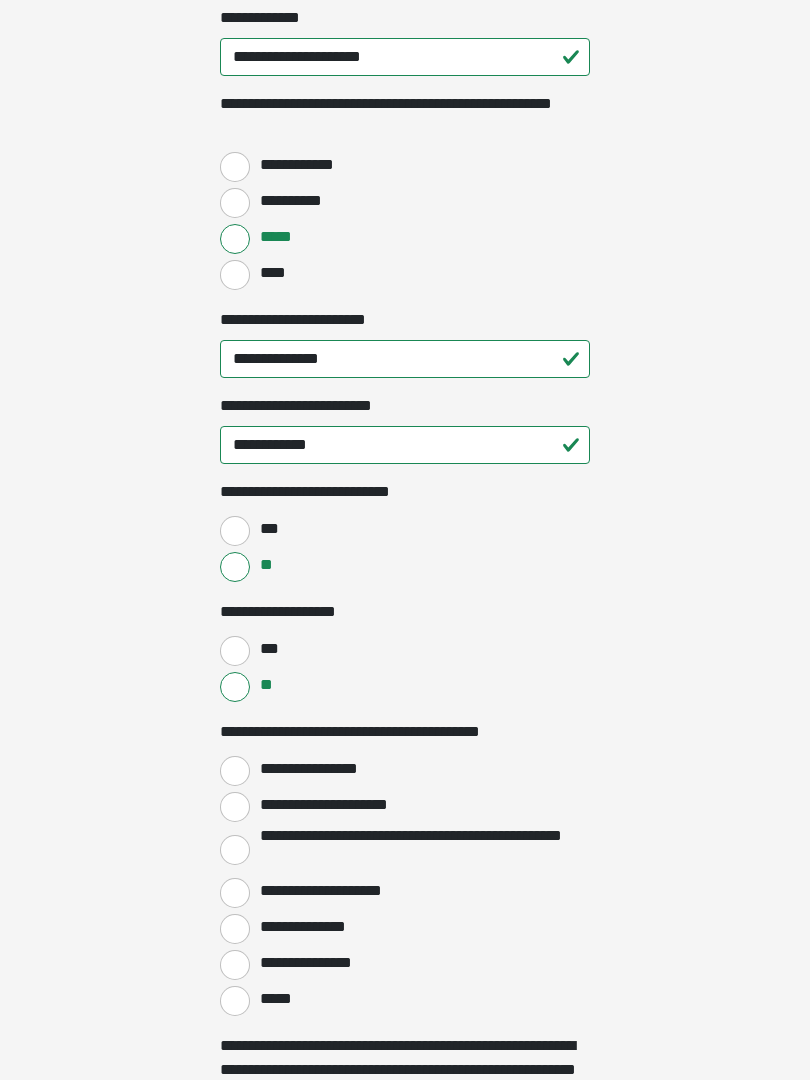 click on "**********" at bounding box center (235, 771) 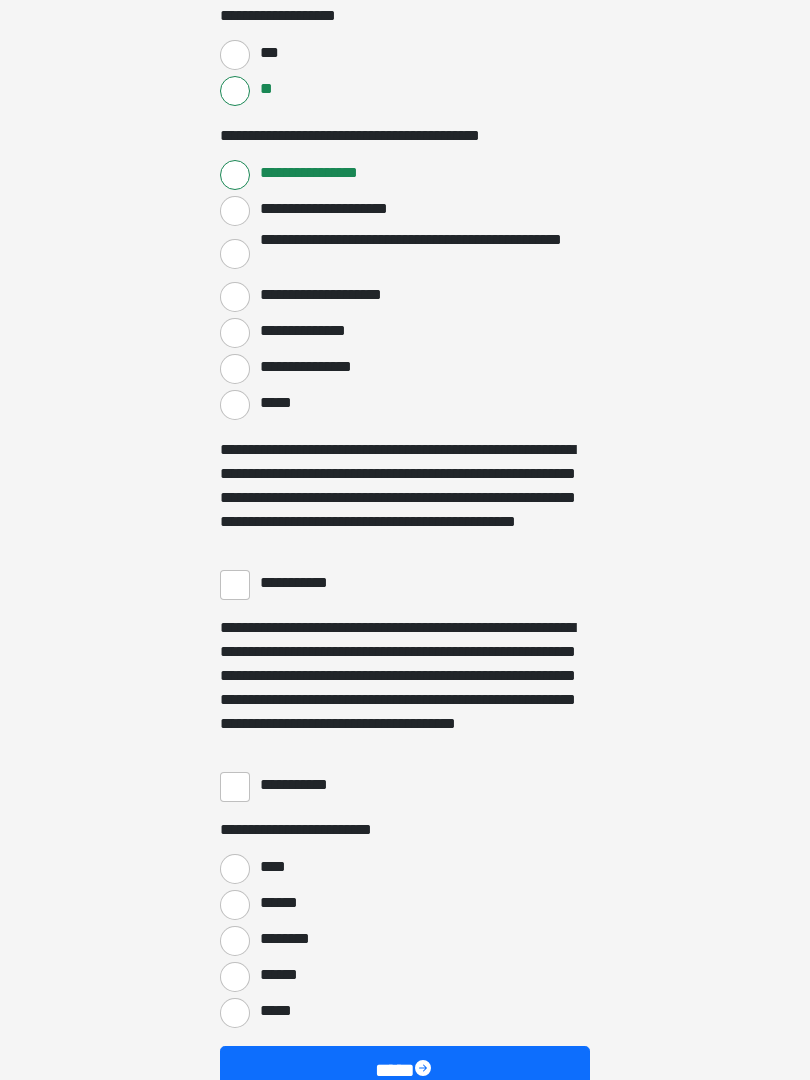 scroll, scrollTop: 3280, scrollLeft: 0, axis: vertical 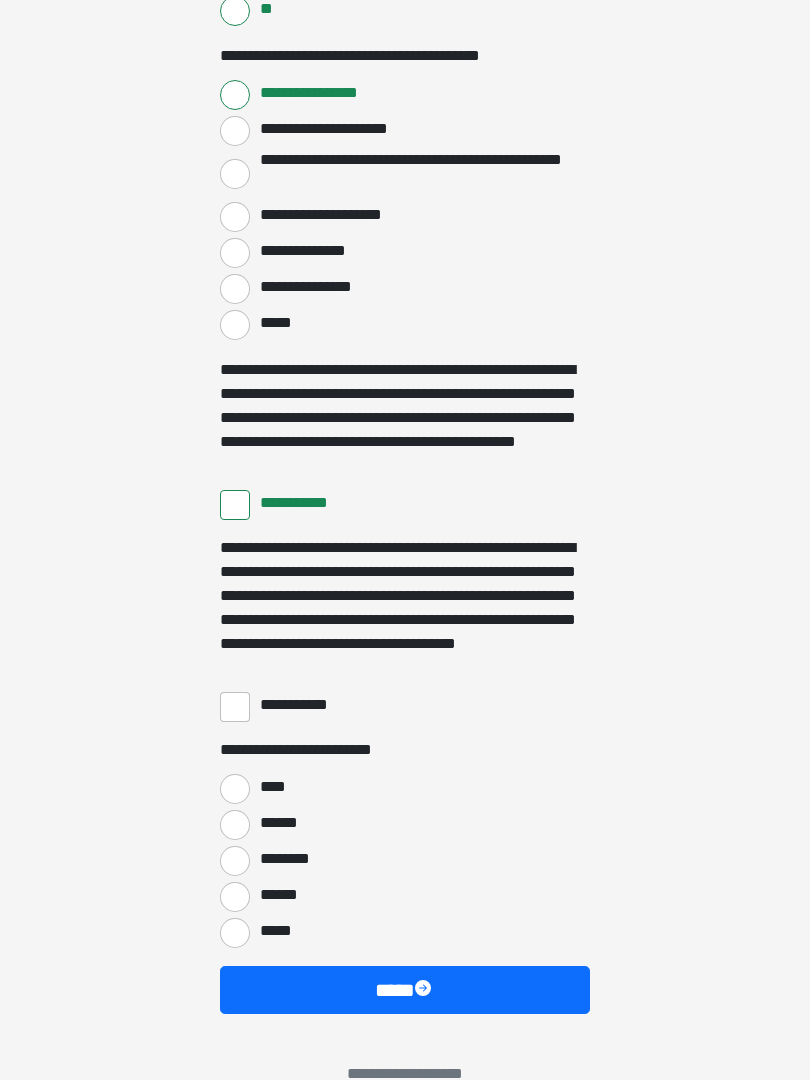 click on "**********" at bounding box center [235, 707] 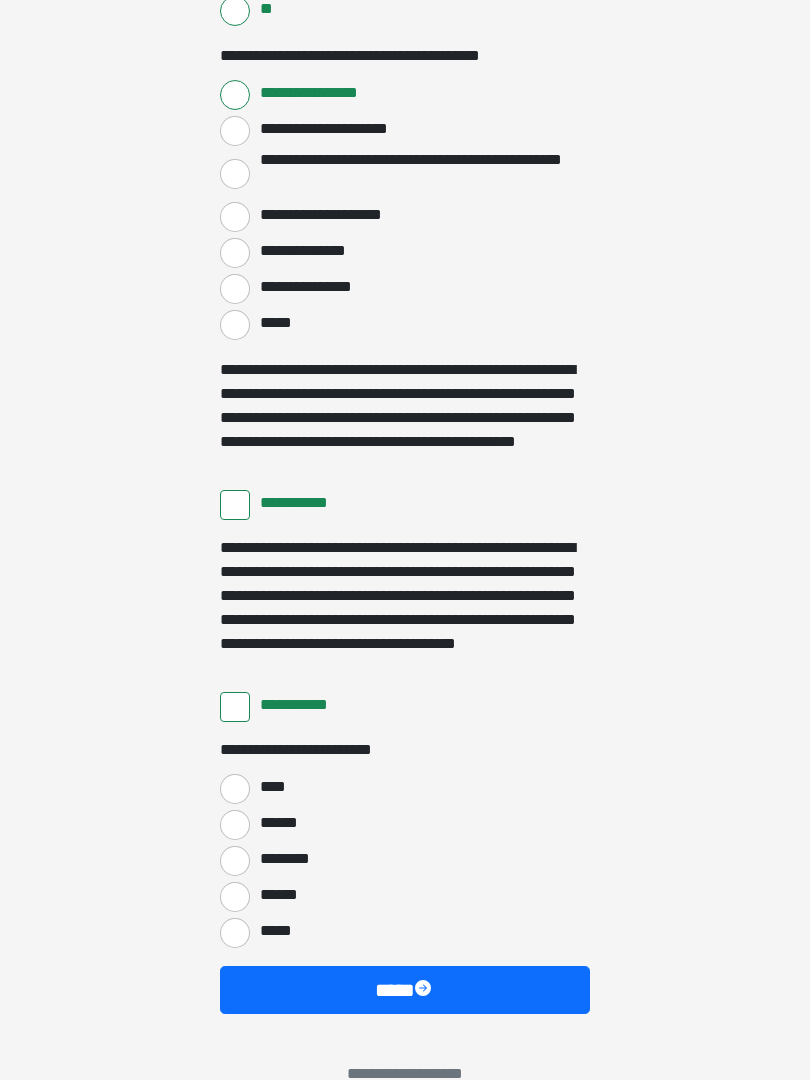 click on "****" at bounding box center (235, 789) 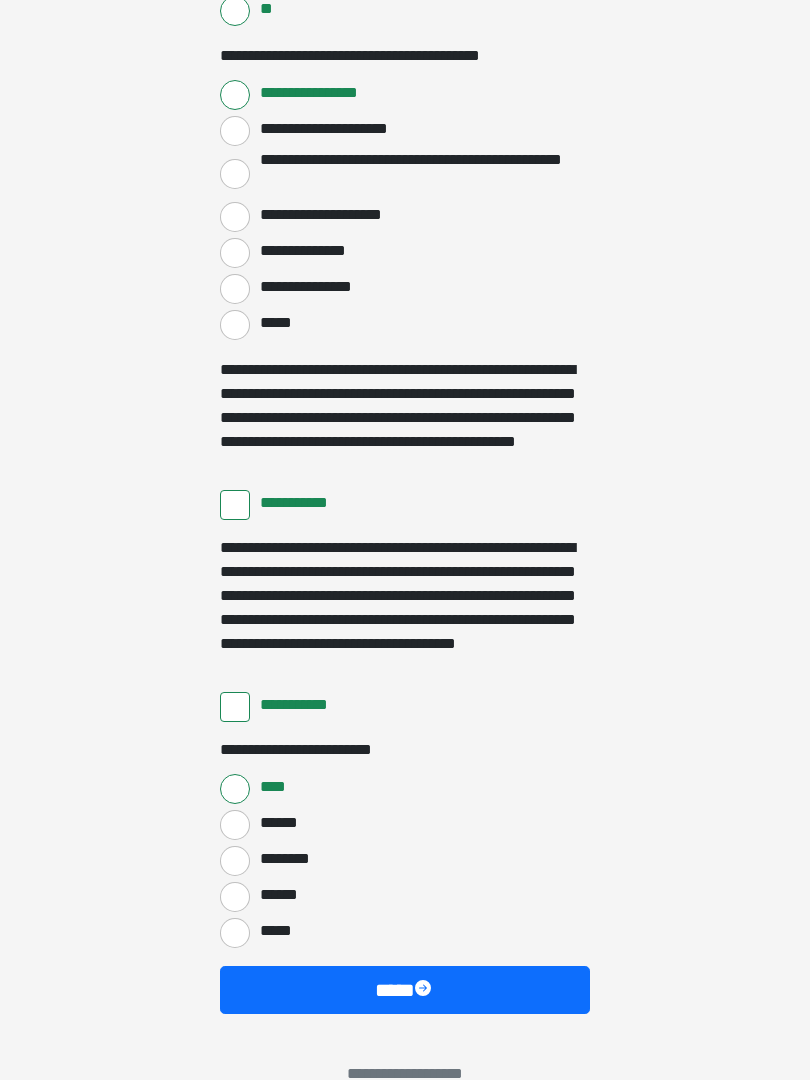 click on "****" at bounding box center (405, 990) 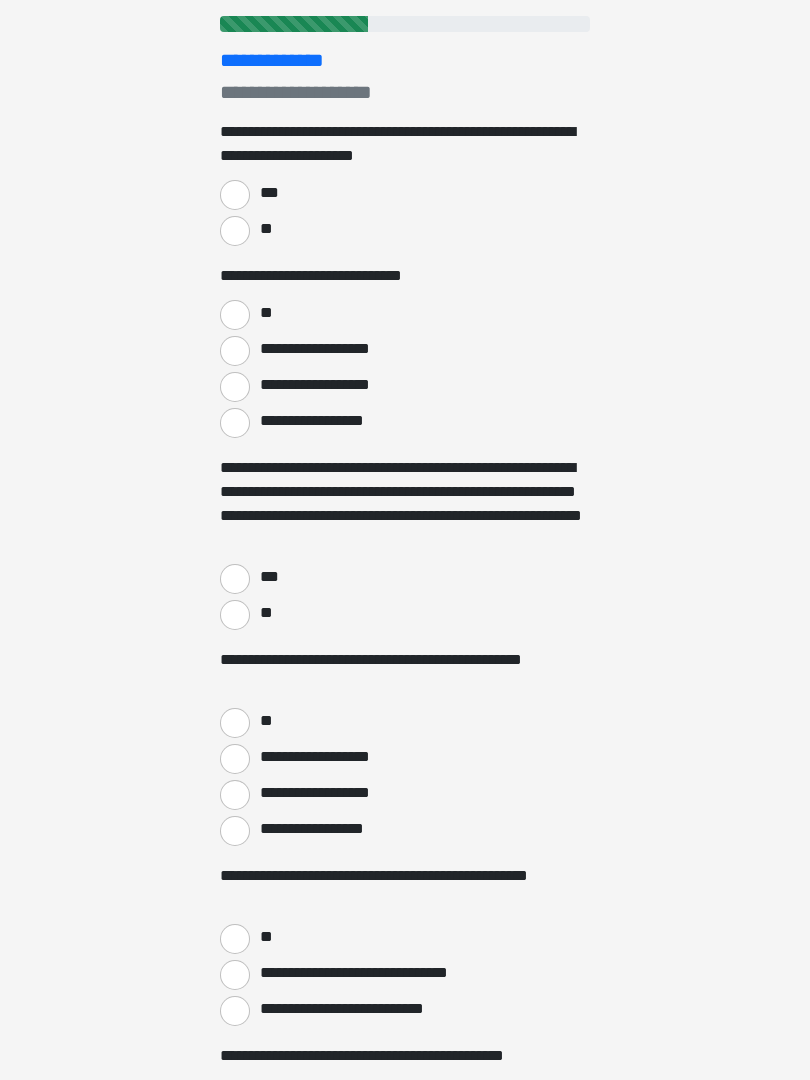 scroll, scrollTop: 0, scrollLeft: 0, axis: both 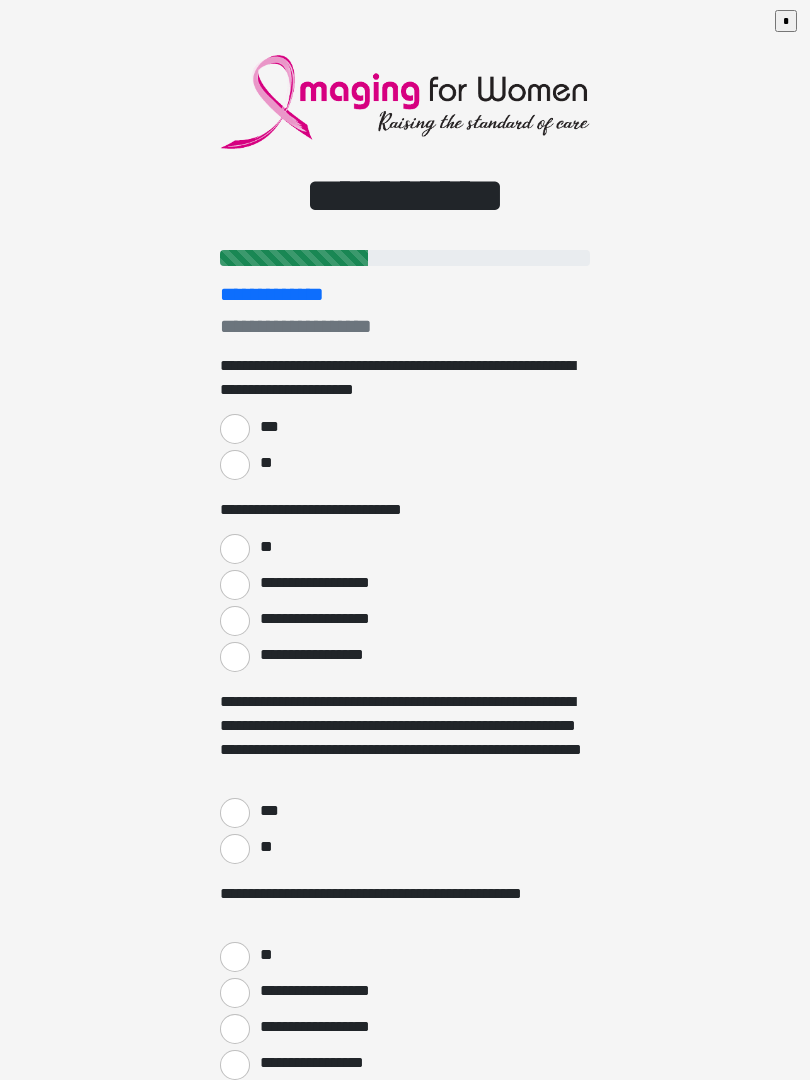 click on "***" at bounding box center [235, 429] 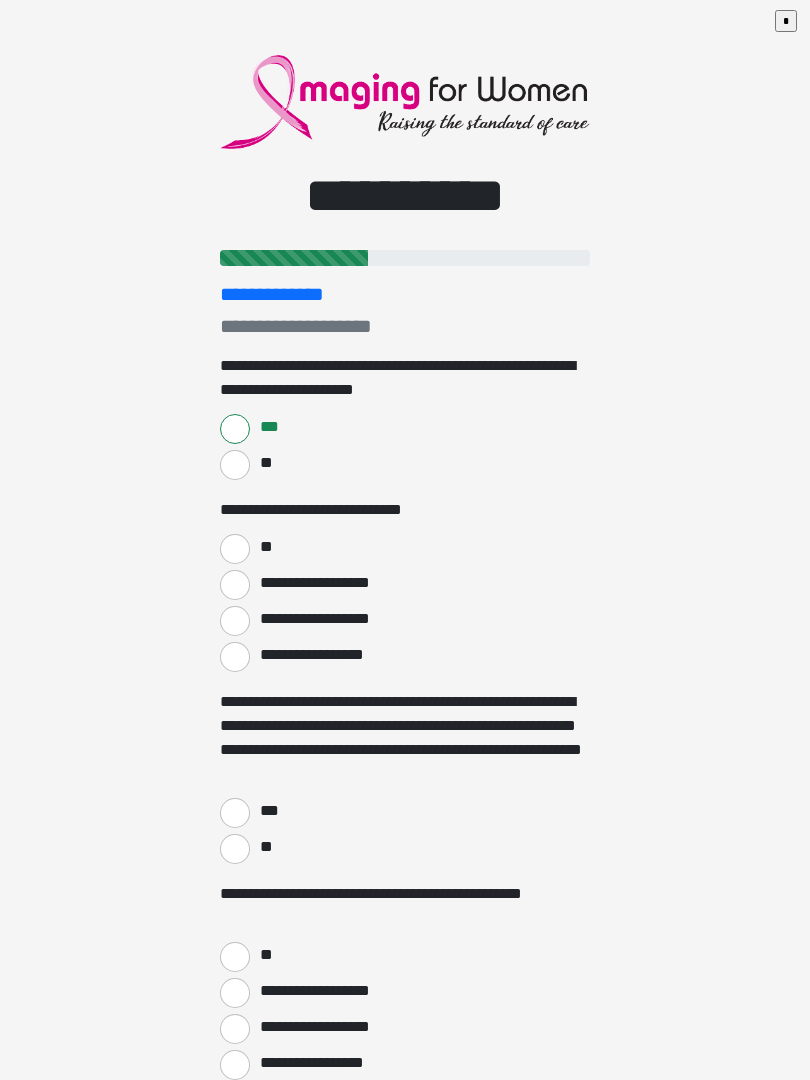 click on "**********" at bounding box center (235, 585) 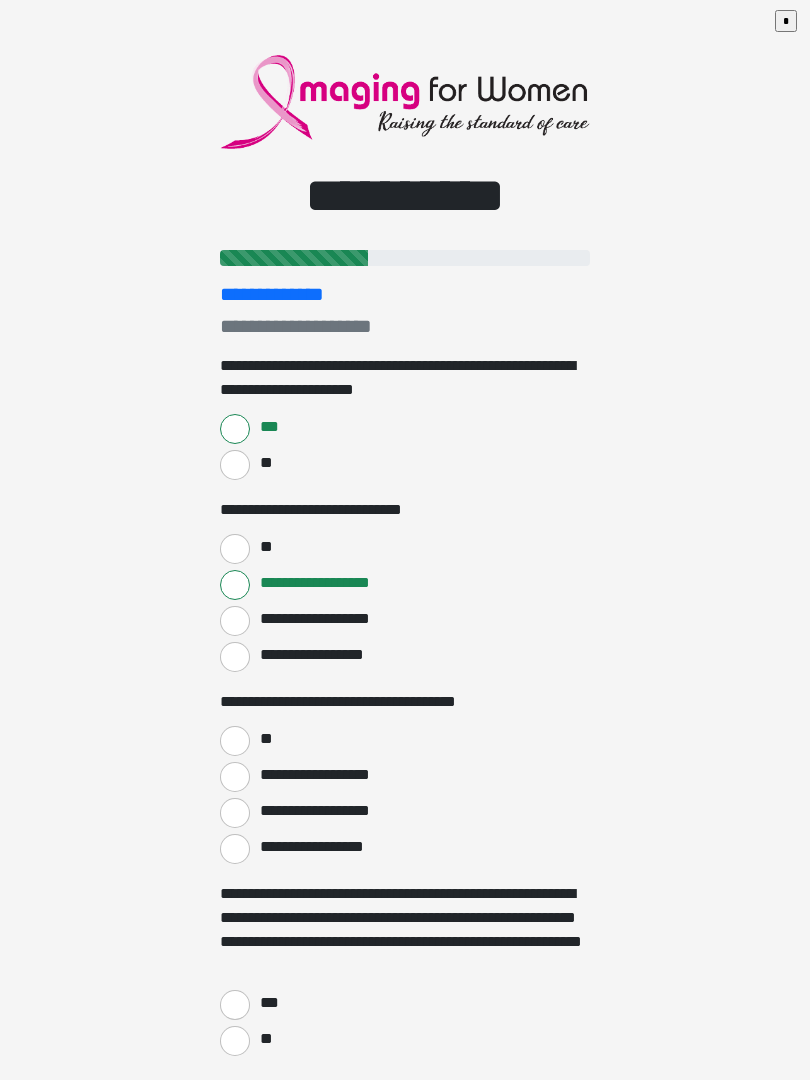 click on "**" at bounding box center (235, 741) 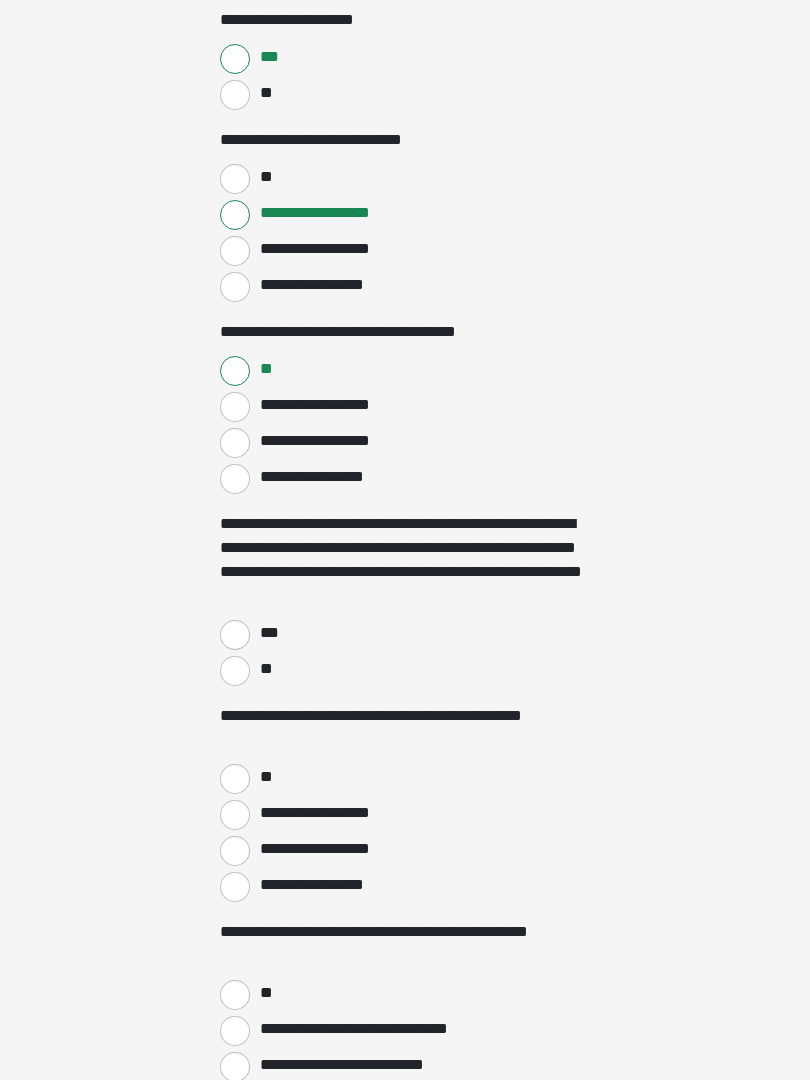 scroll, scrollTop: 378, scrollLeft: 0, axis: vertical 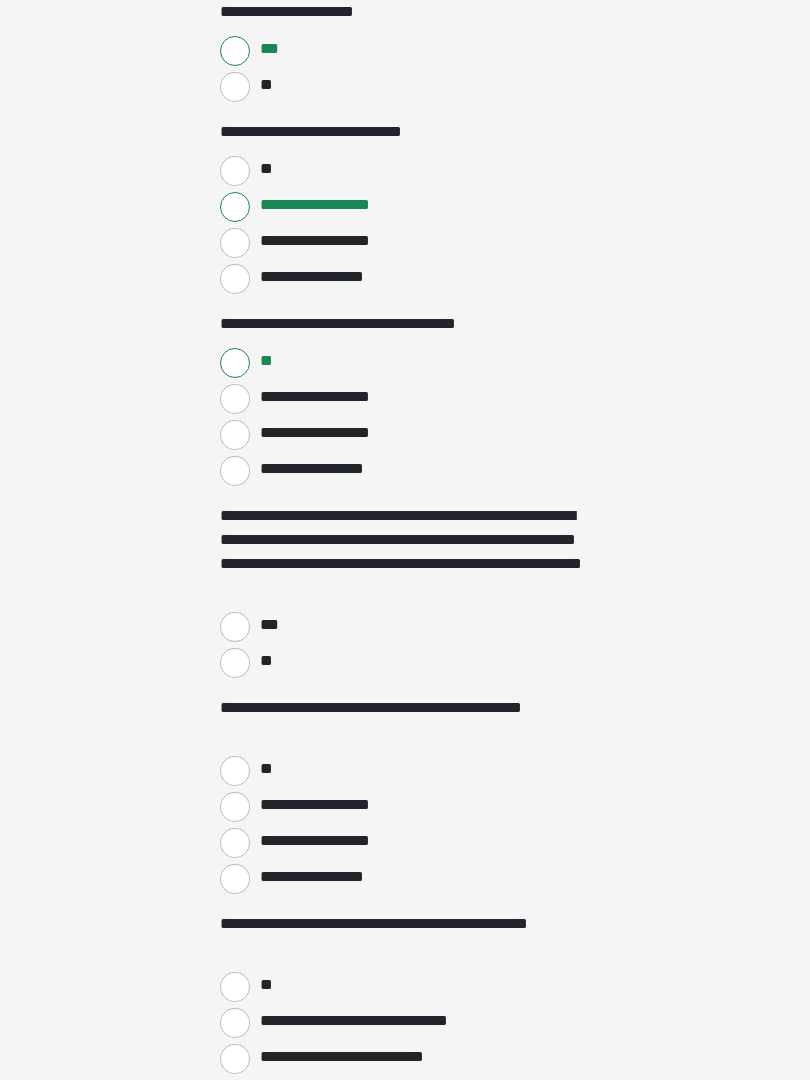 click on "***" at bounding box center (235, 627) 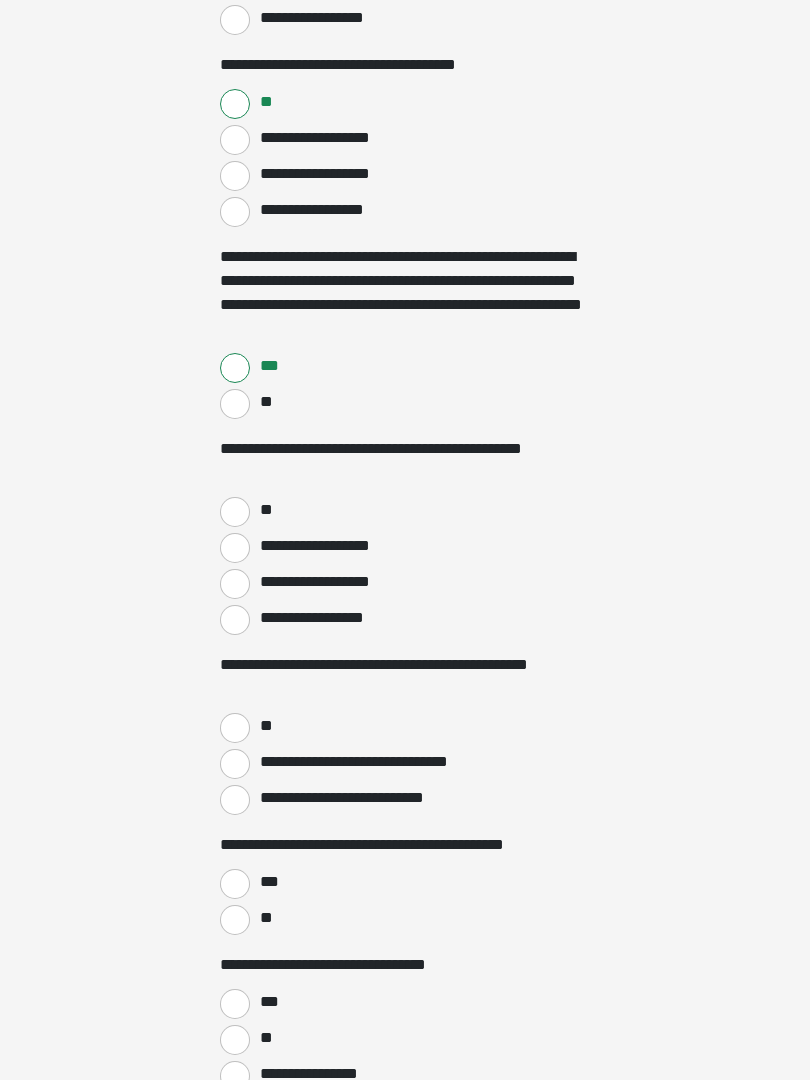scroll, scrollTop: 637, scrollLeft: 0, axis: vertical 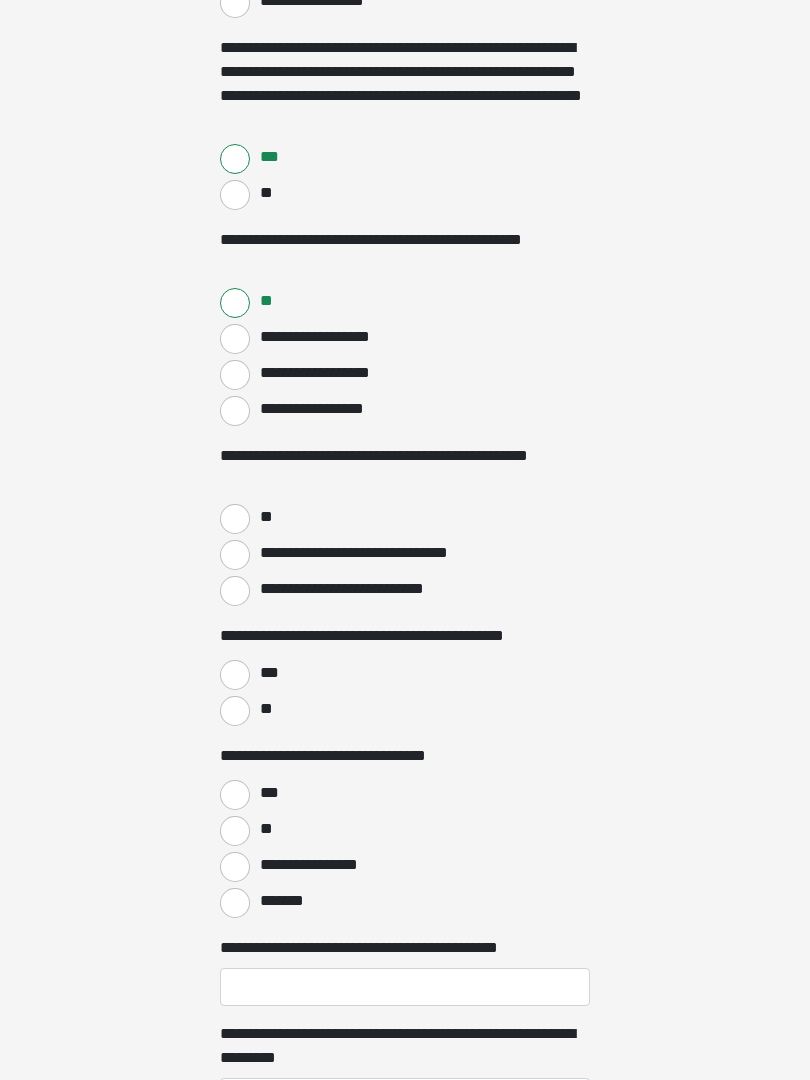 click on "**" at bounding box center (235, 519) 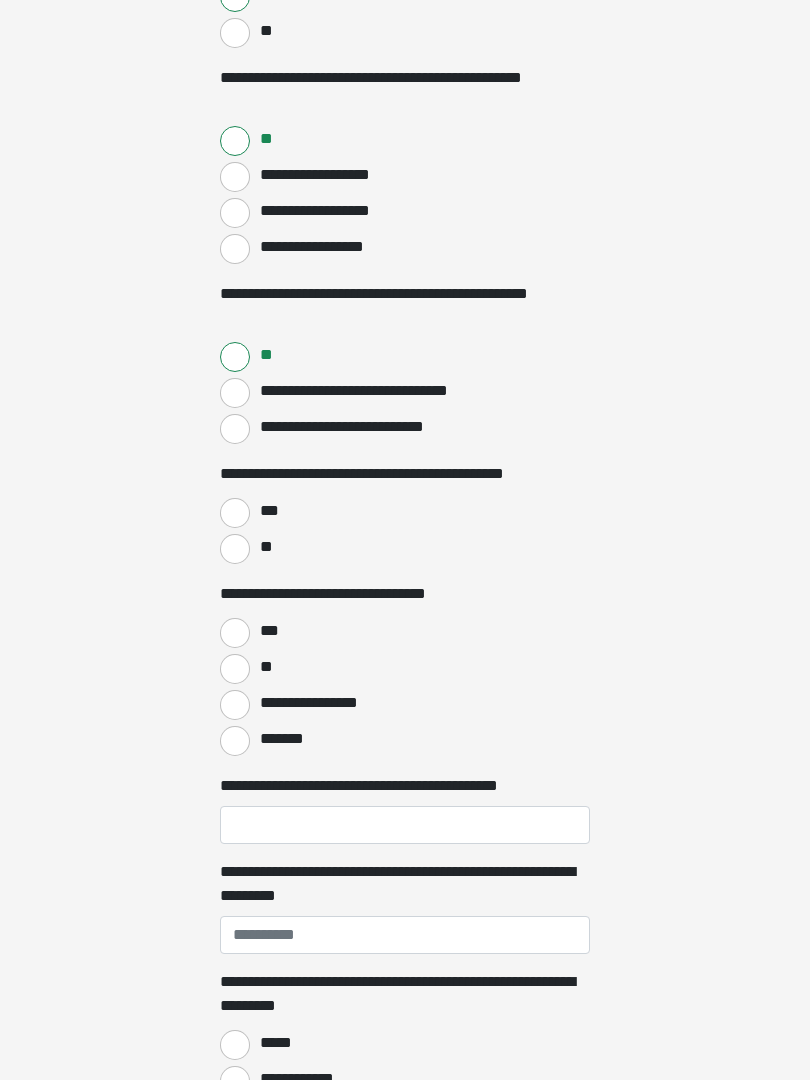 scroll, scrollTop: 1008, scrollLeft: 0, axis: vertical 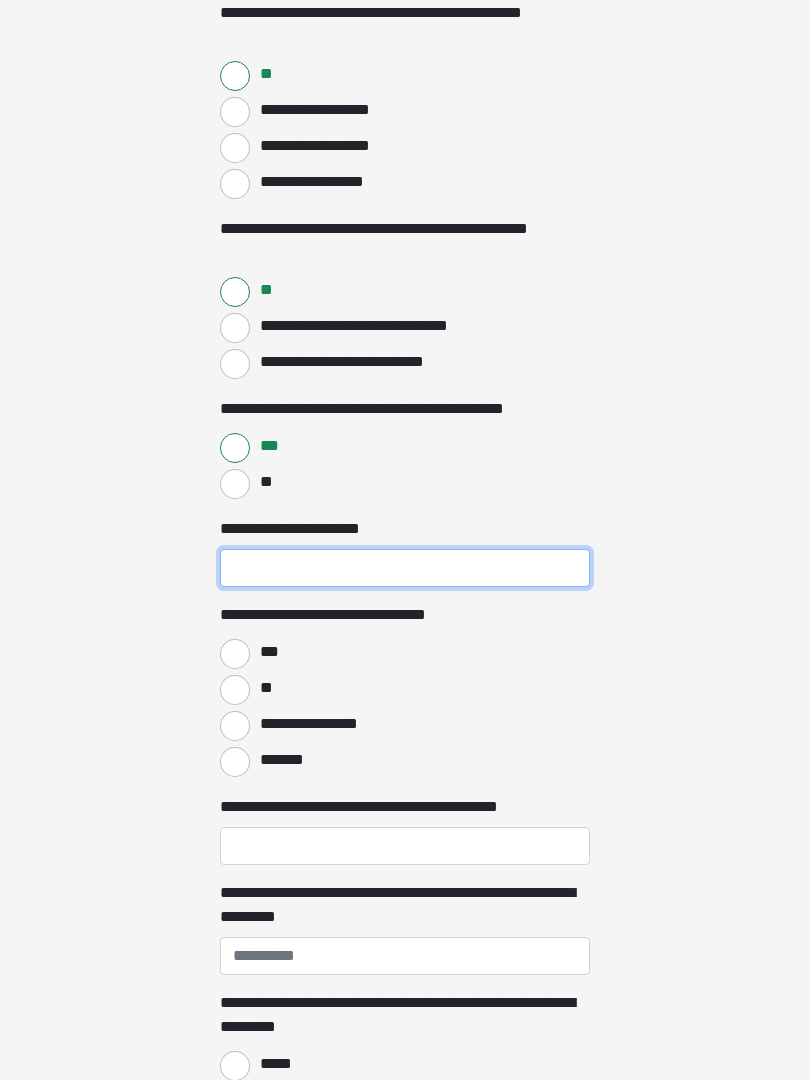 click on "**********" at bounding box center [405, 568] 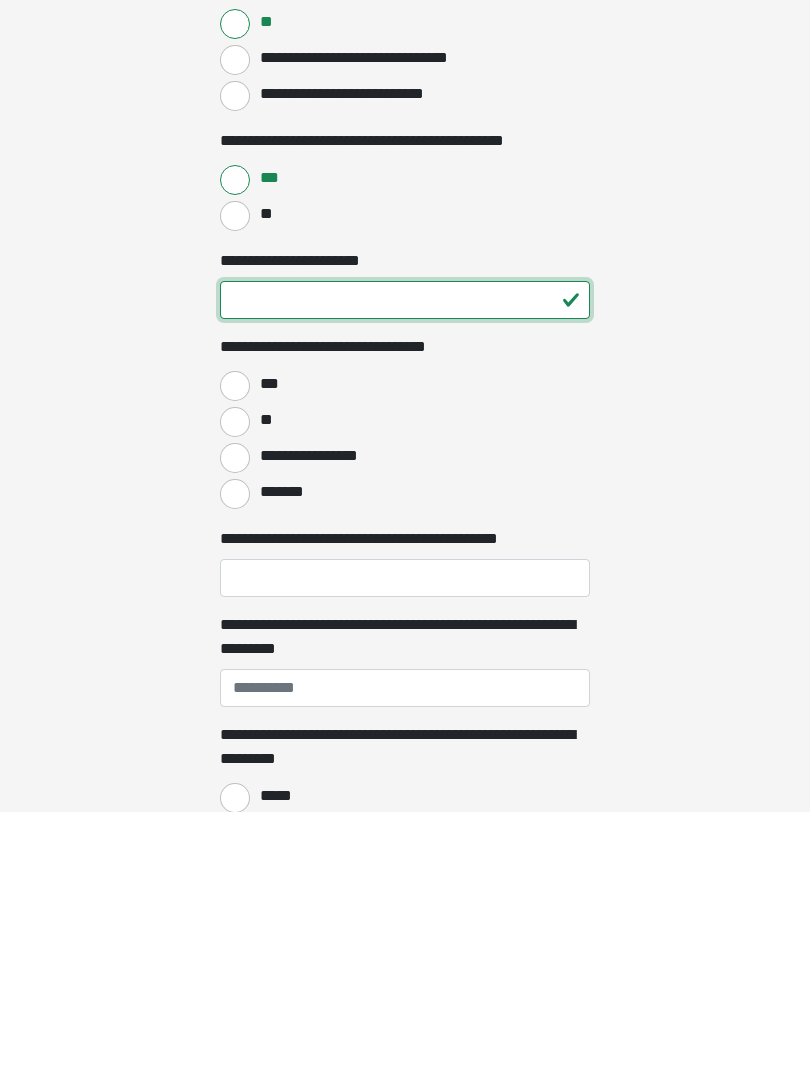 type on "**" 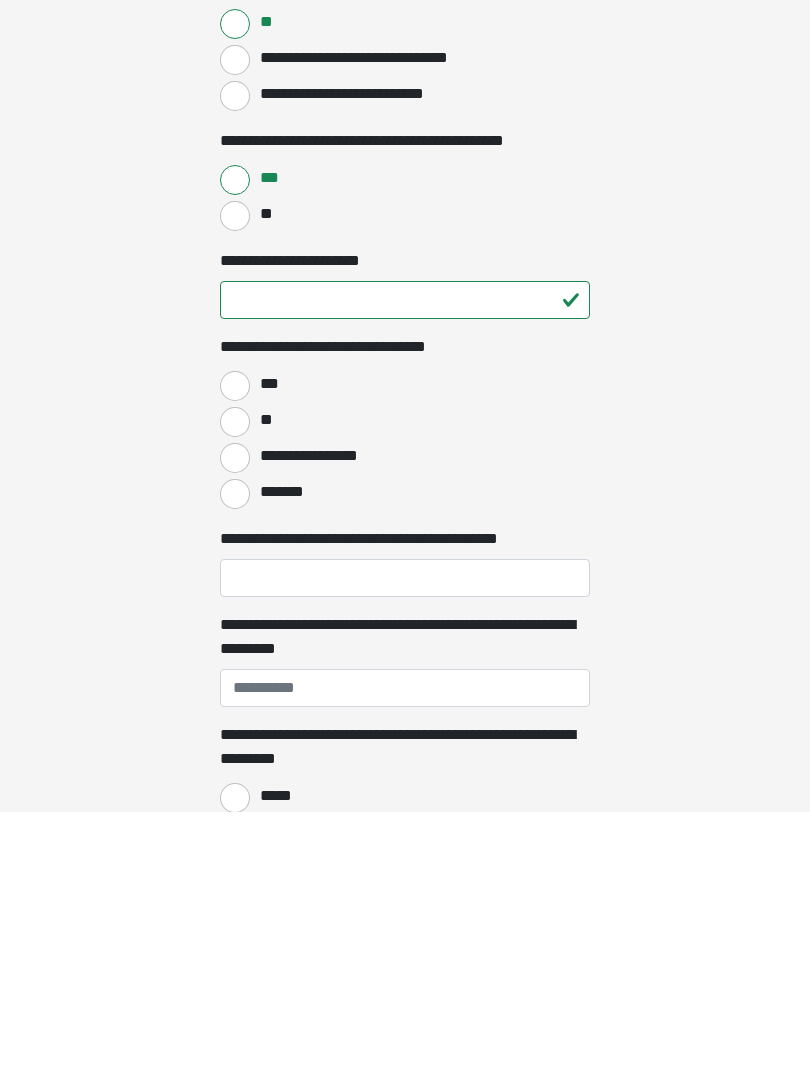 click on "***" at bounding box center (405, 652) 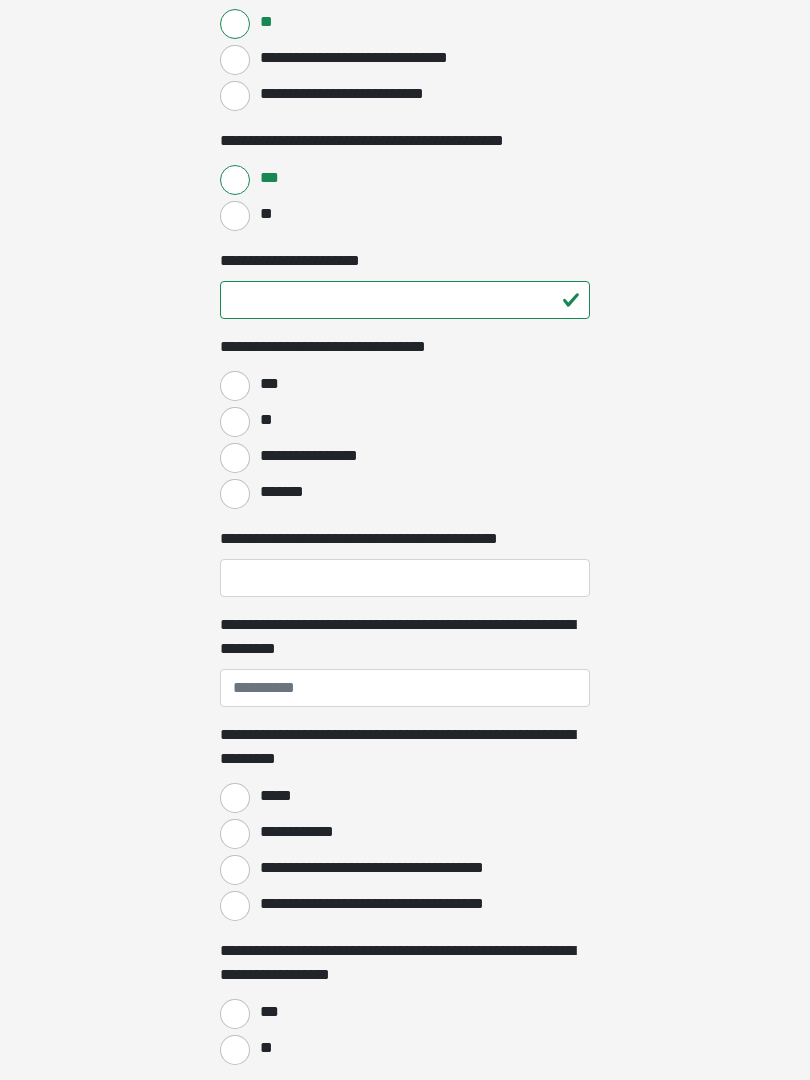 click on "***" at bounding box center (235, 386) 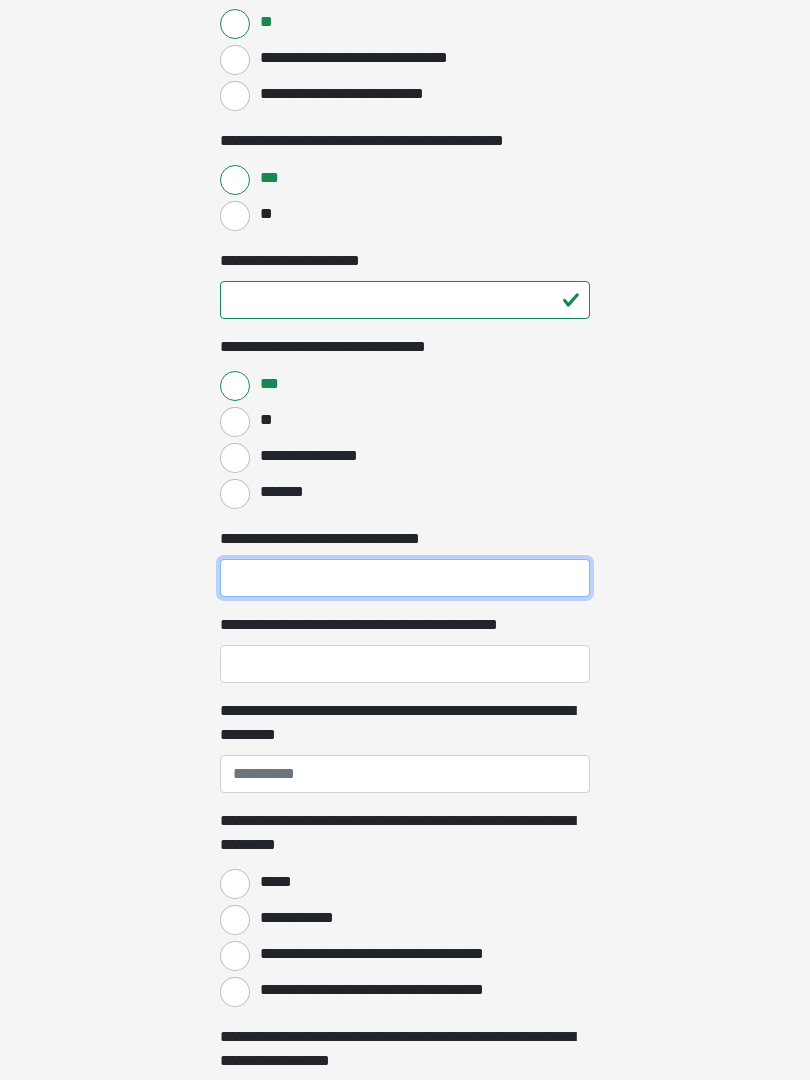 click on "**********" at bounding box center (405, 578) 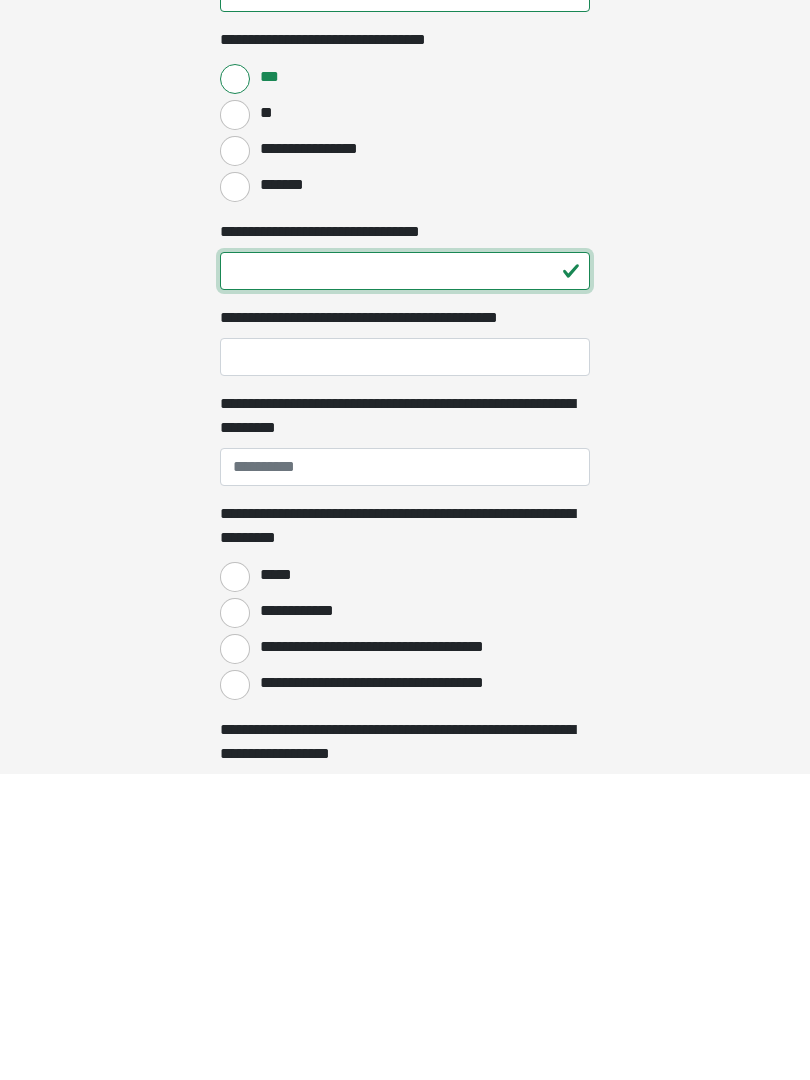 type on "**" 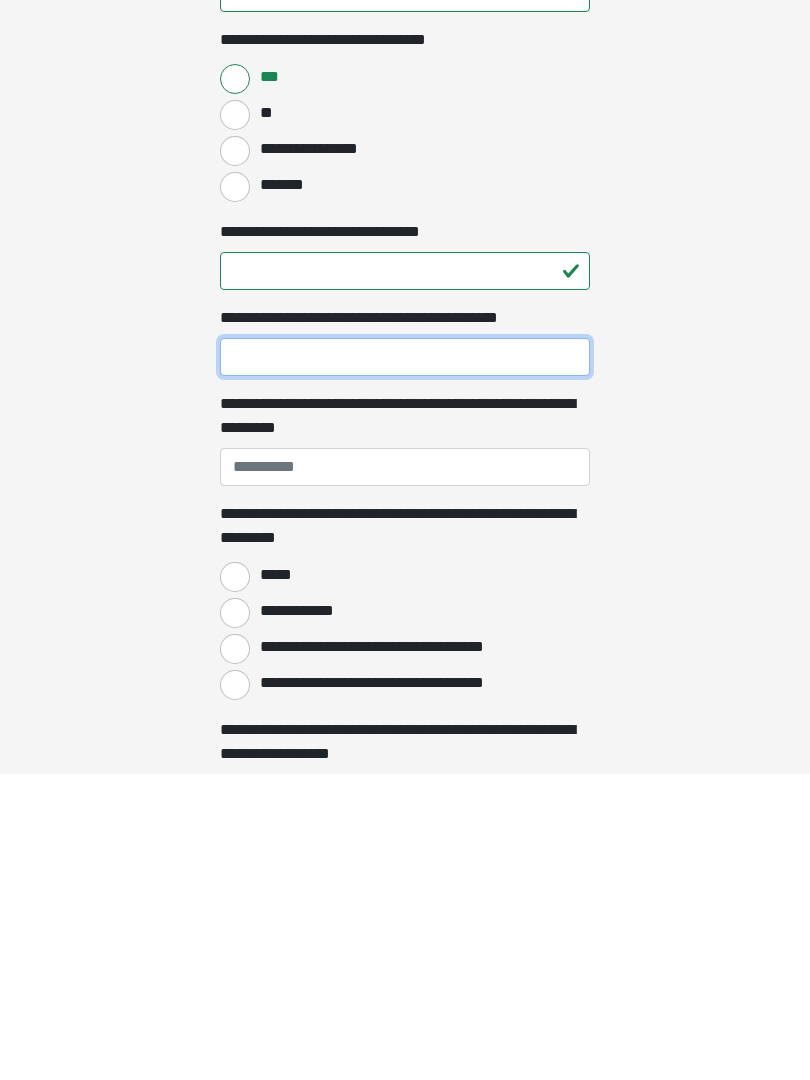 click on "**********" at bounding box center [405, 664] 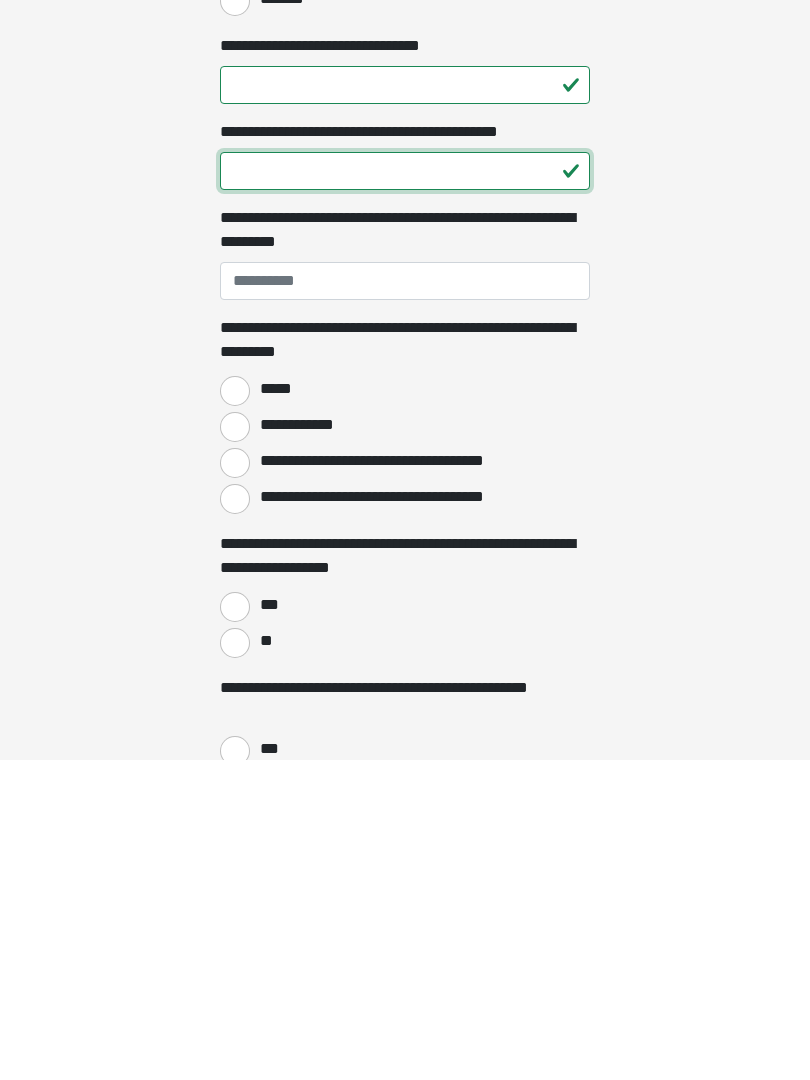 scroll, scrollTop: 1523, scrollLeft: 0, axis: vertical 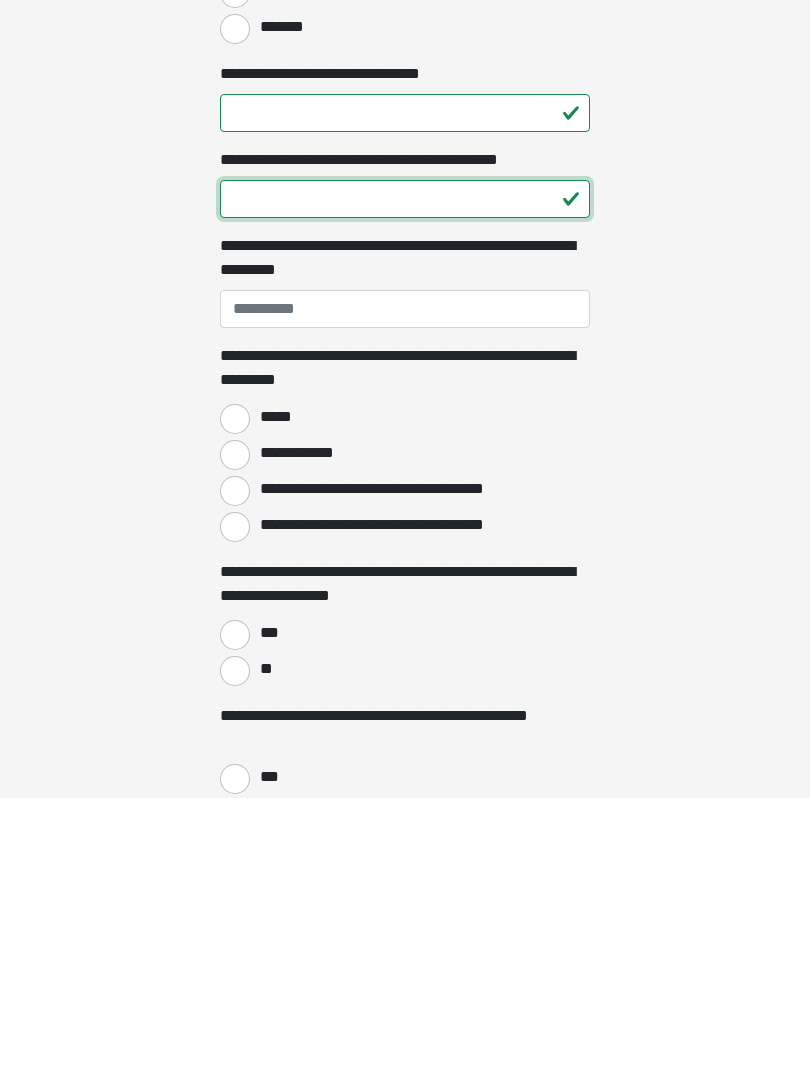 type on "**" 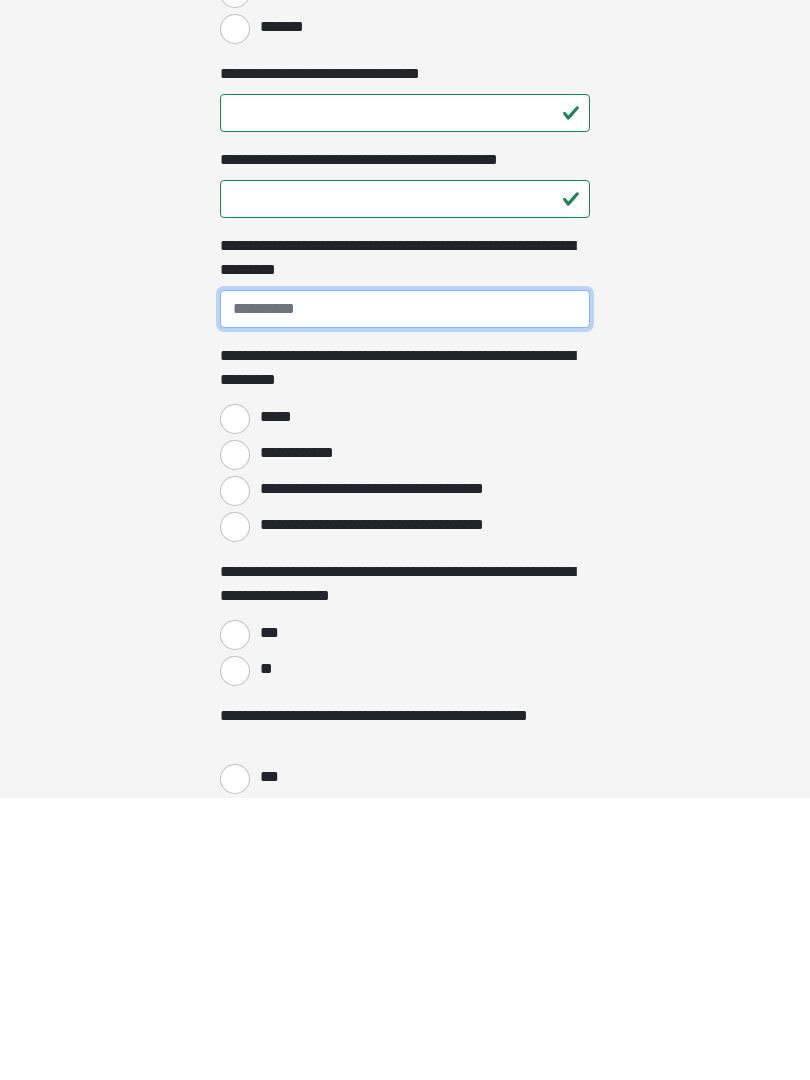 click on "**********" at bounding box center (405, 592) 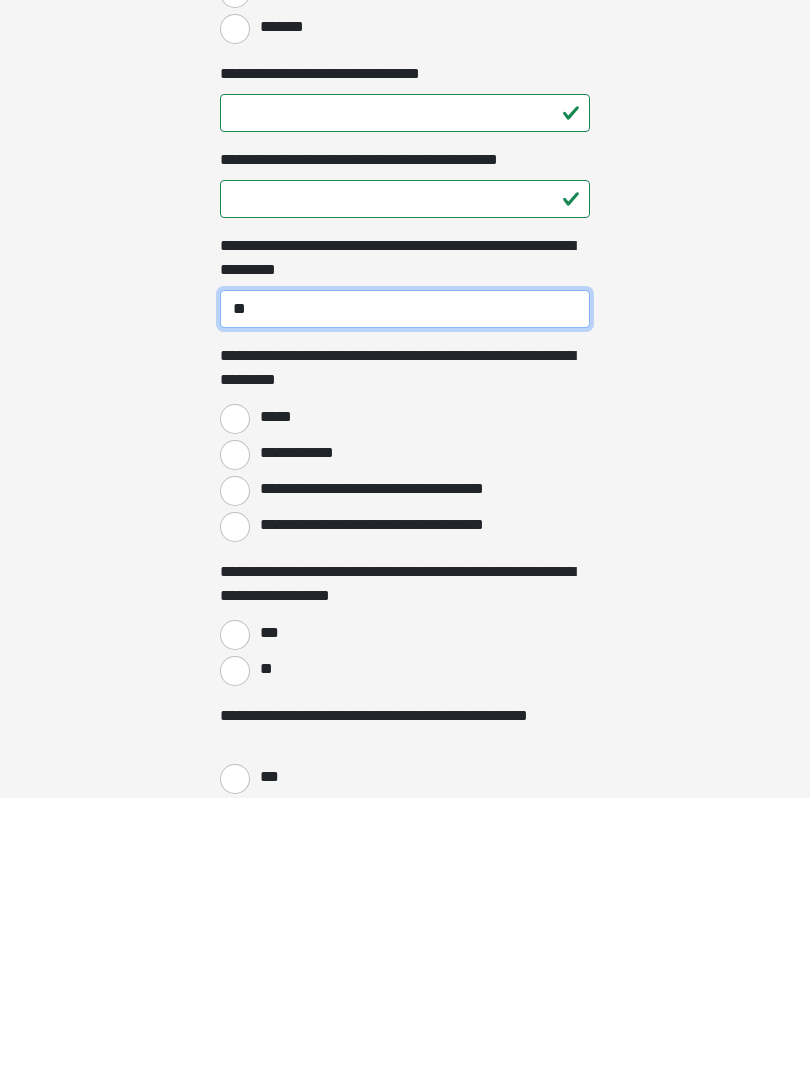 type on "*" 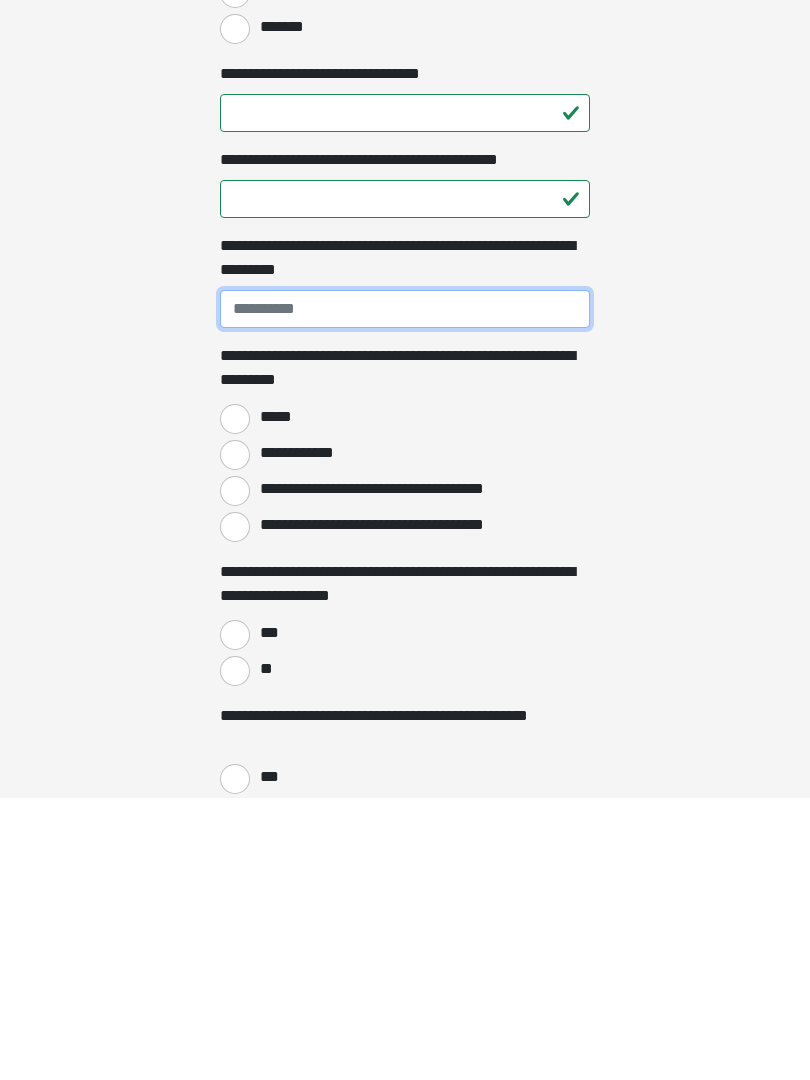 type on "*" 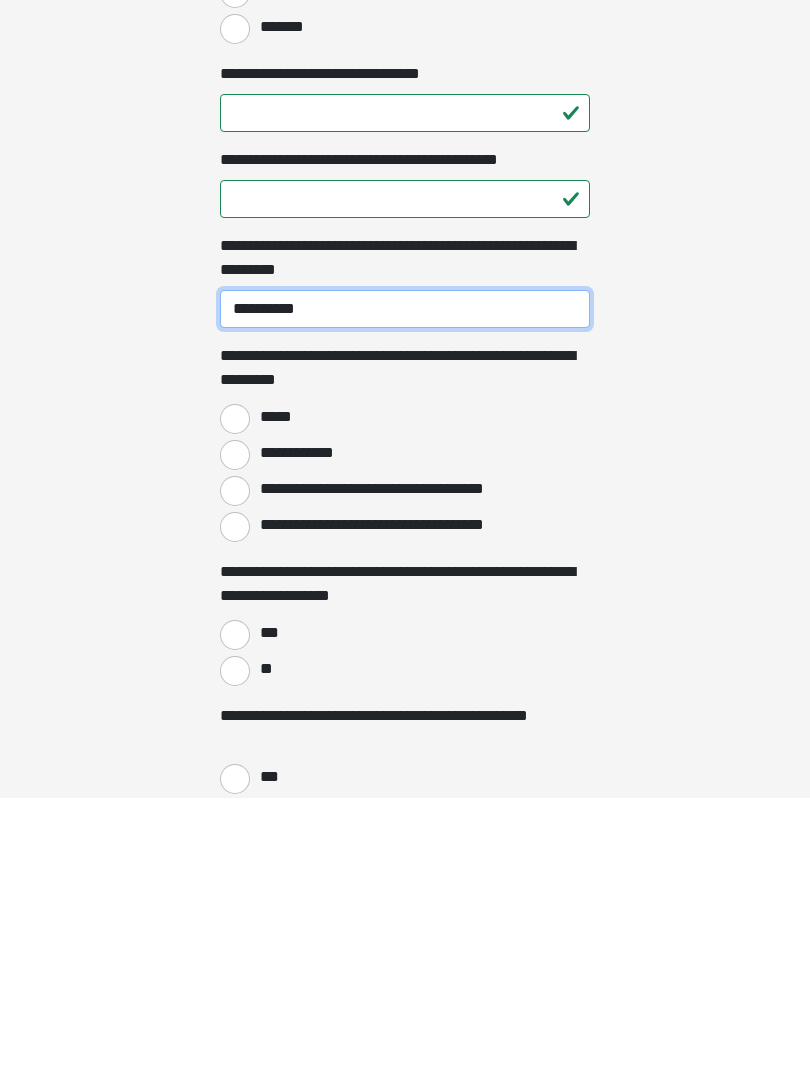 type on "**********" 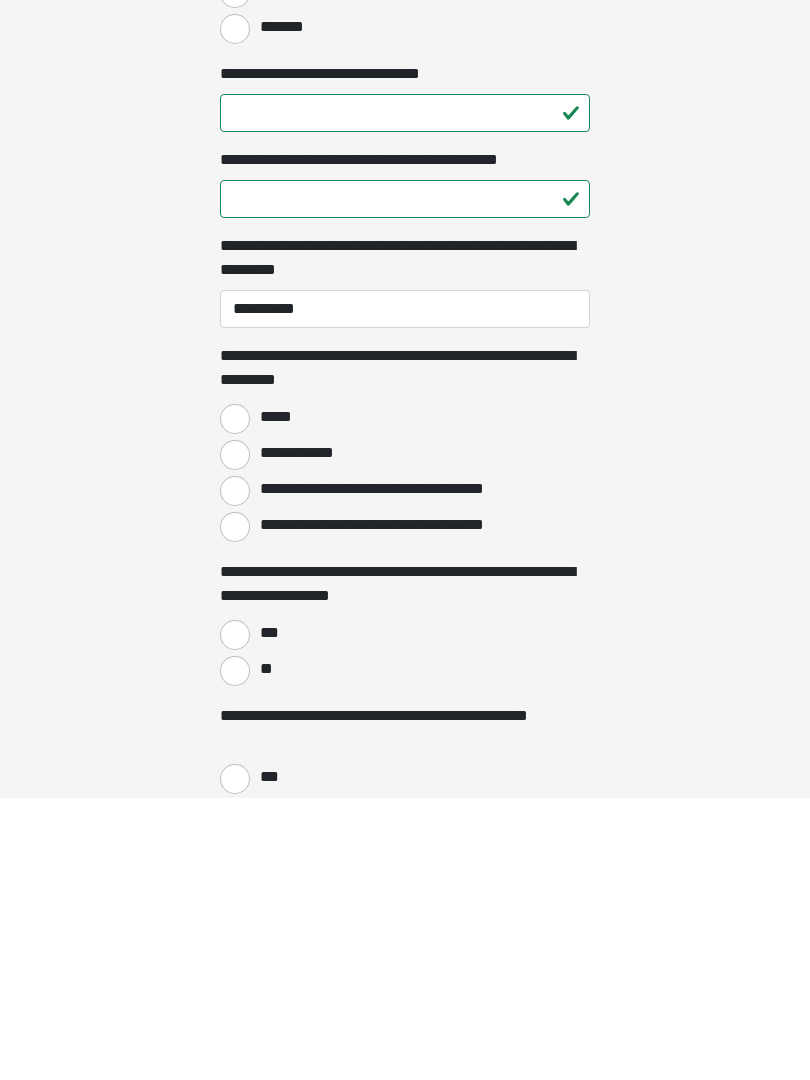 click on "*****" at bounding box center [235, 702] 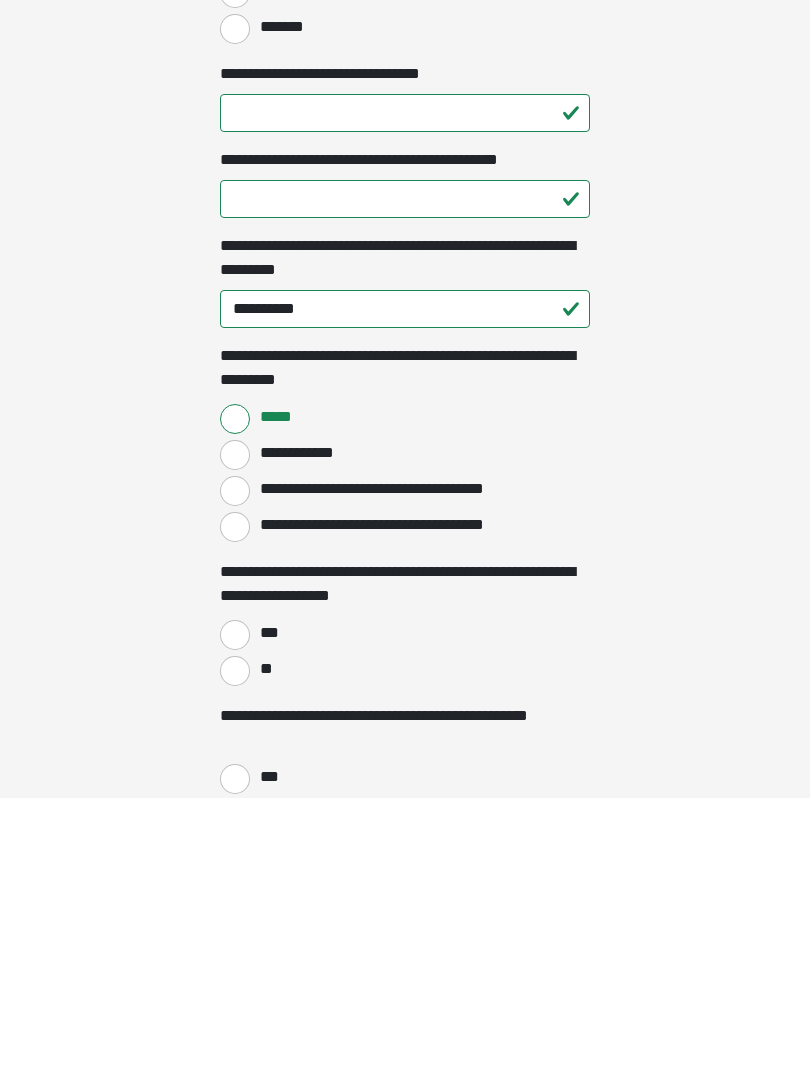 scroll, scrollTop: 1806, scrollLeft: 0, axis: vertical 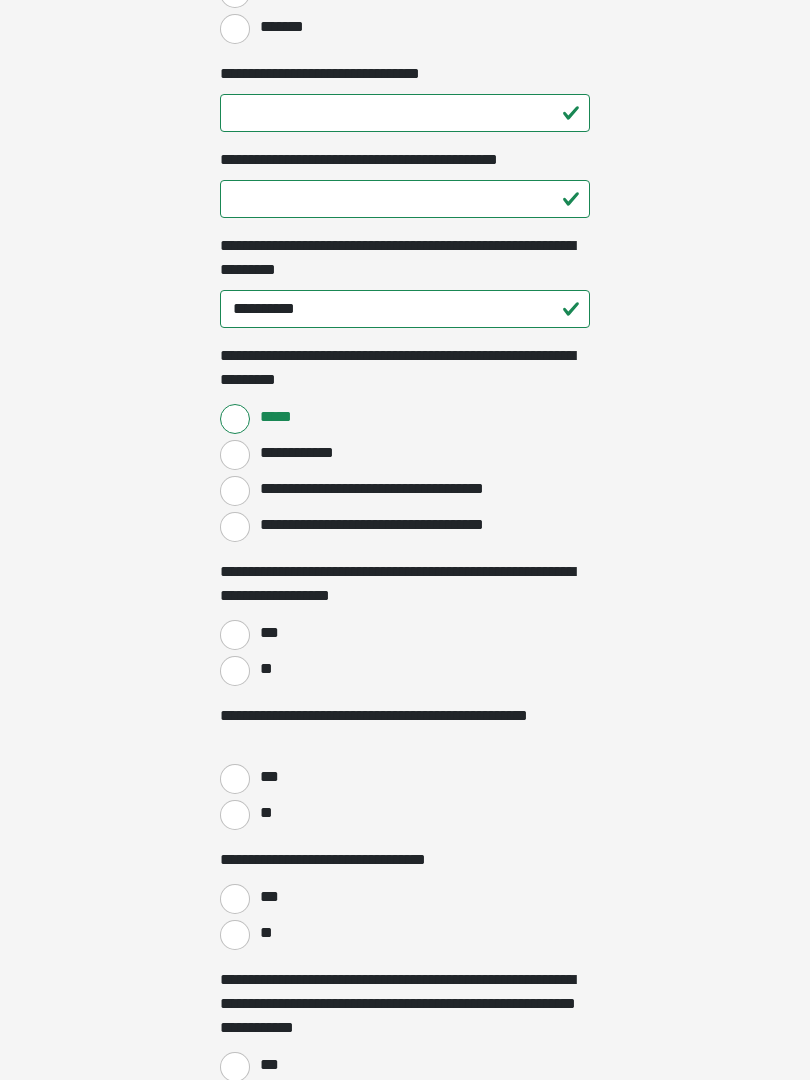 click on "**" at bounding box center [235, 671] 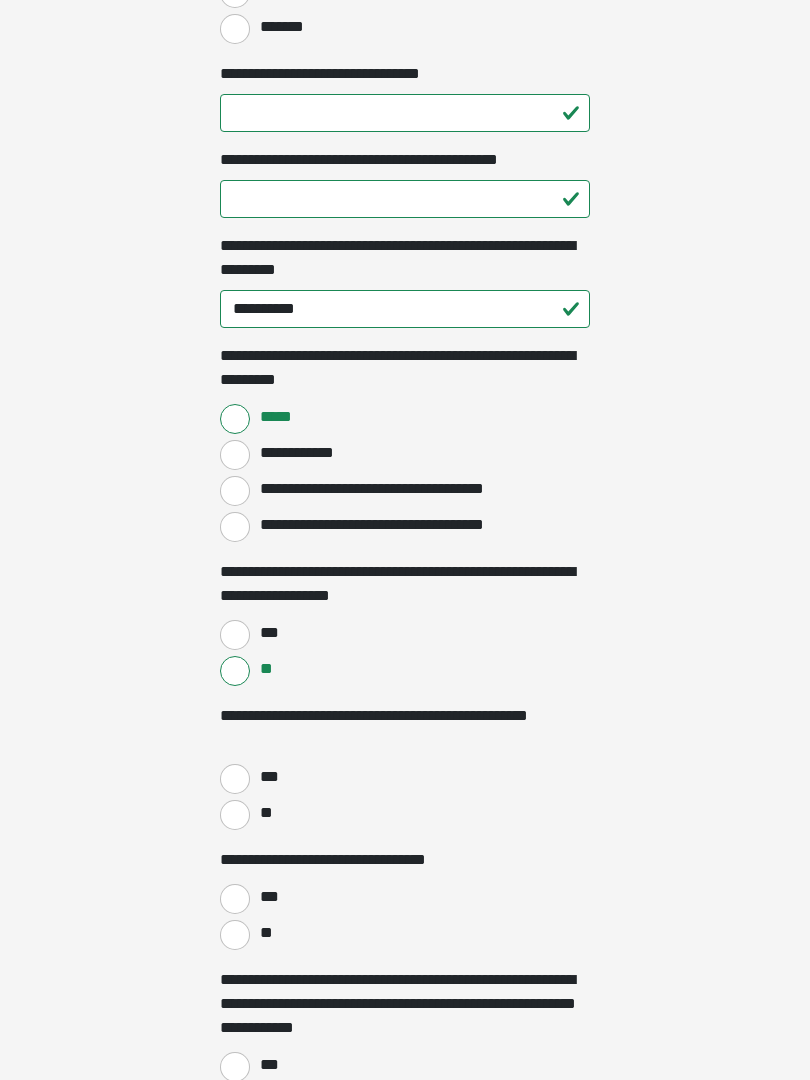 click on "**" at bounding box center (235, 815) 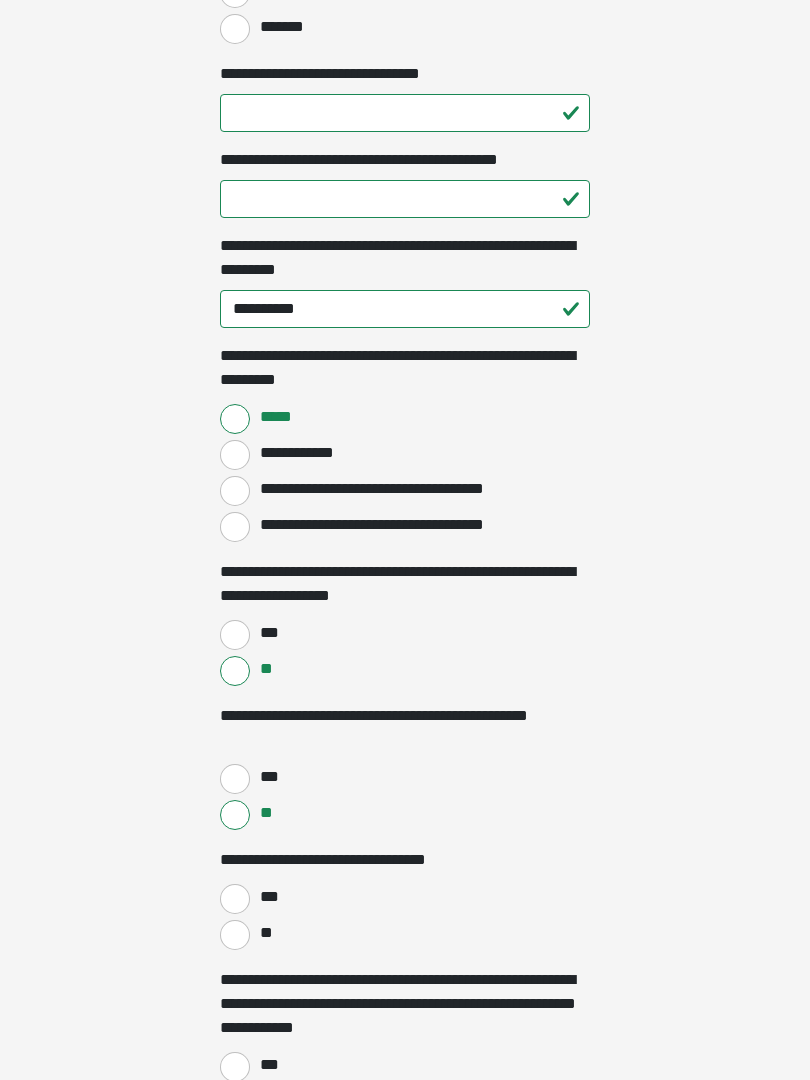 click on "**" at bounding box center (235, 935) 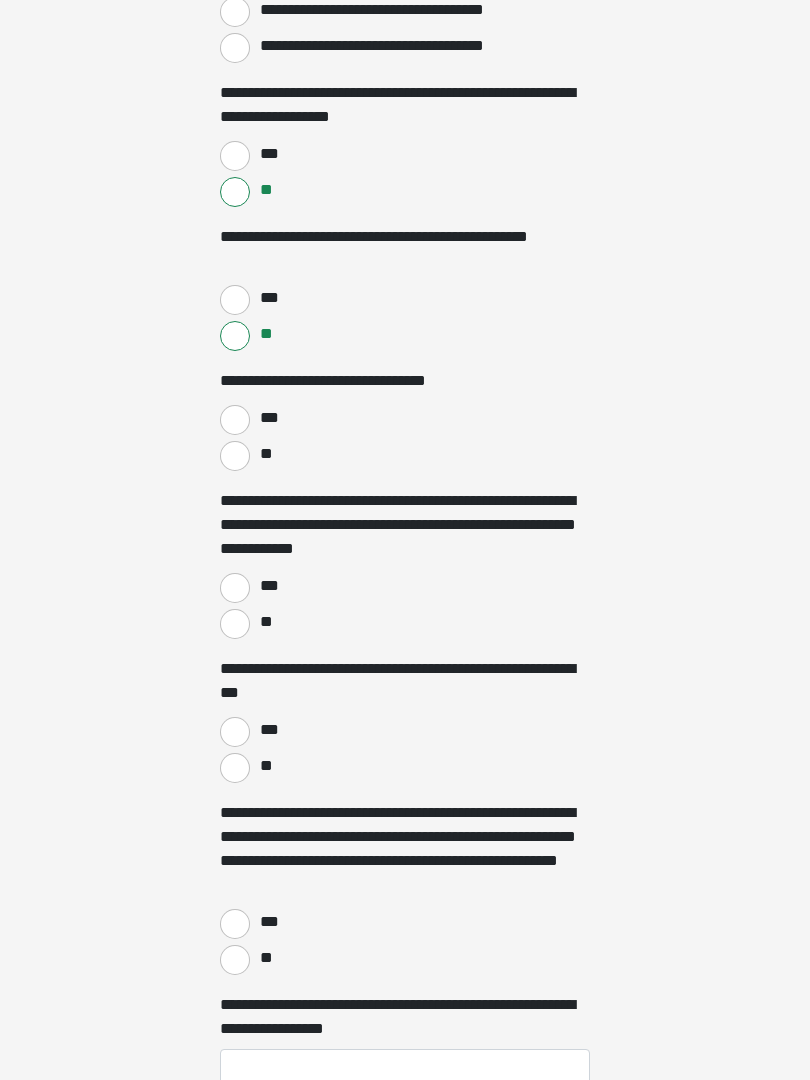 scroll, scrollTop: 2285, scrollLeft: 0, axis: vertical 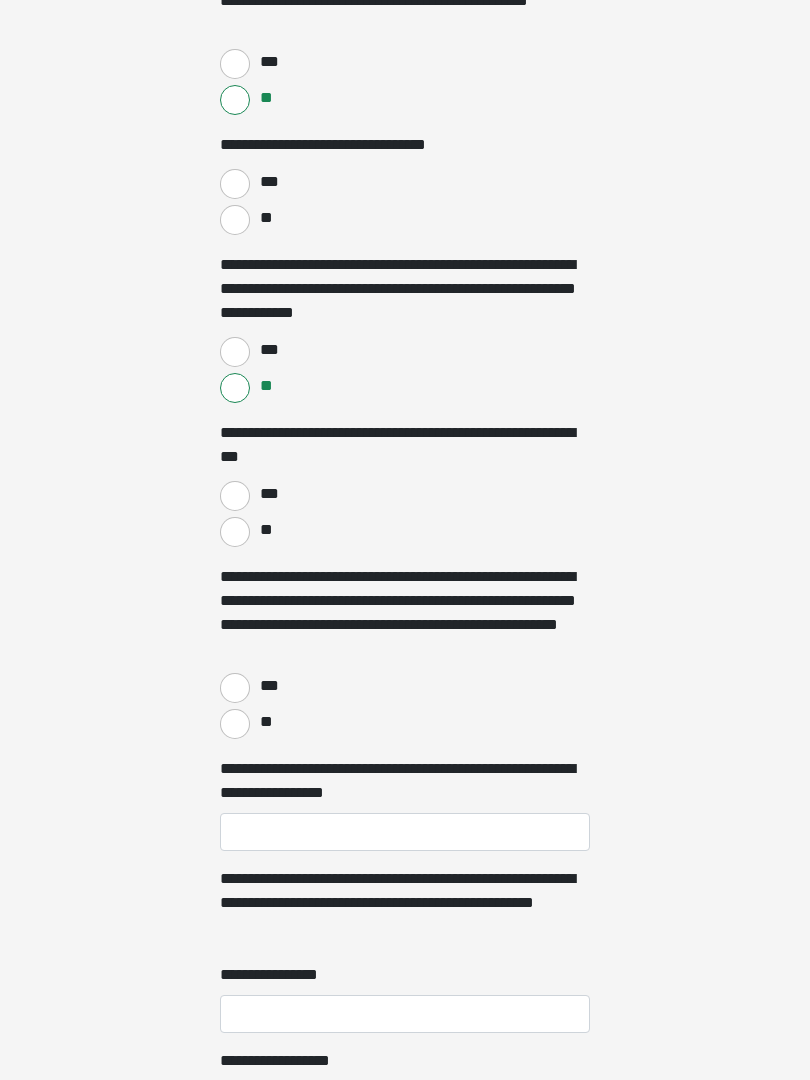 click on "**" at bounding box center (235, 532) 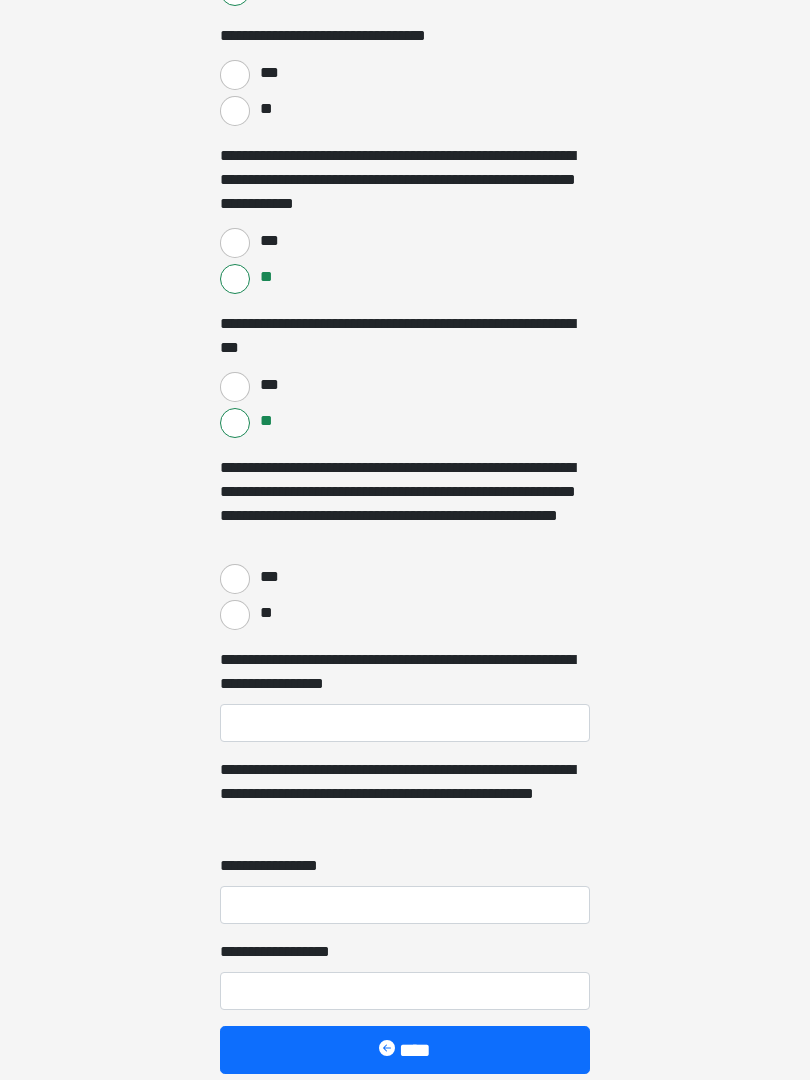 scroll, scrollTop: 2661, scrollLeft: 0, axis: vertical 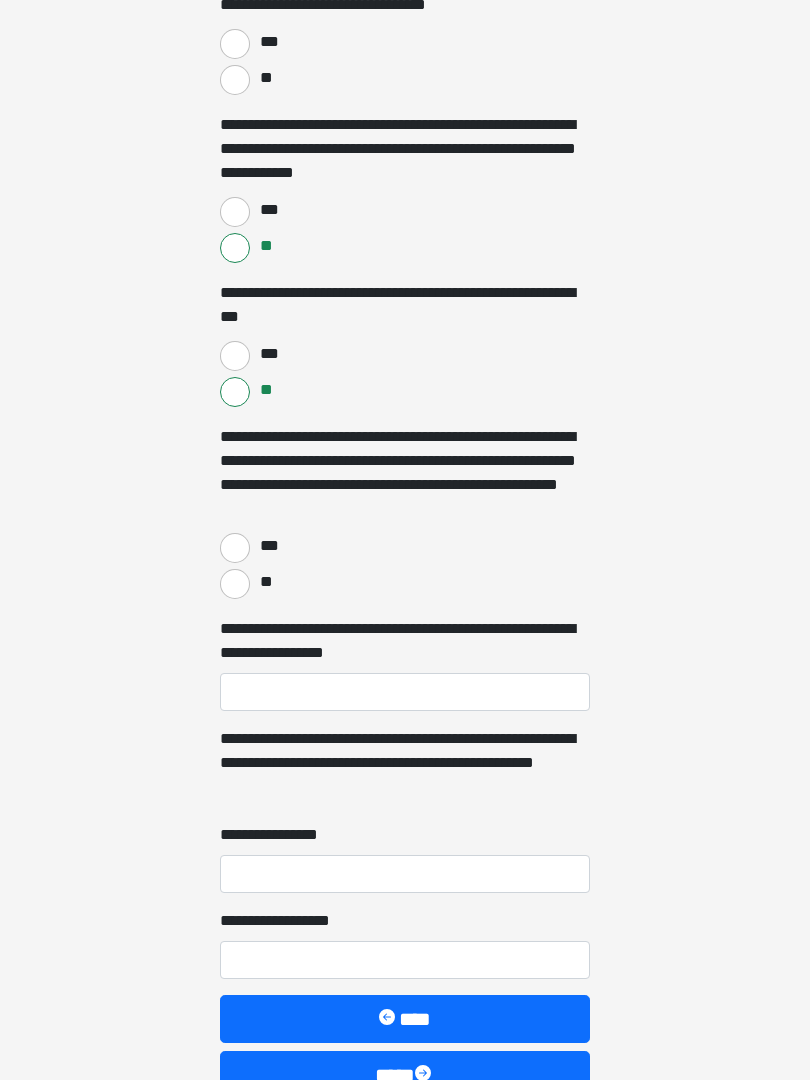 click on "**" at bounding box center [235, 584] 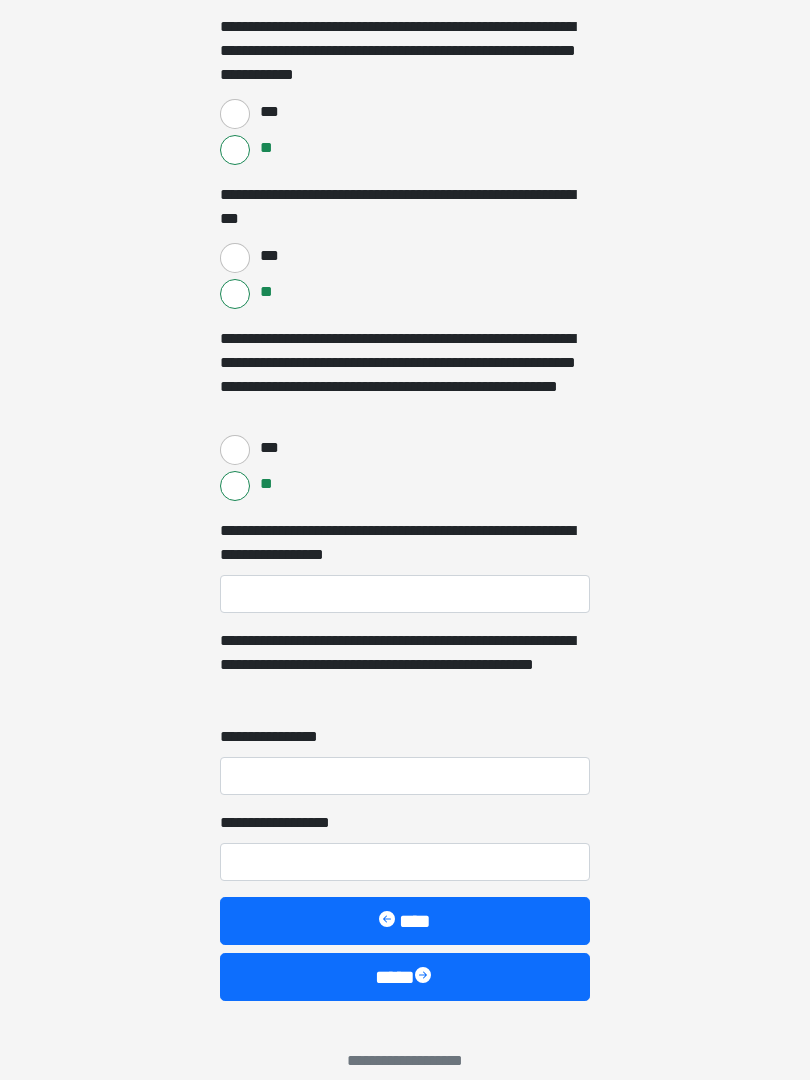 scroll, scrollTop: 2783, scrollLeft: 0, axis: vertical 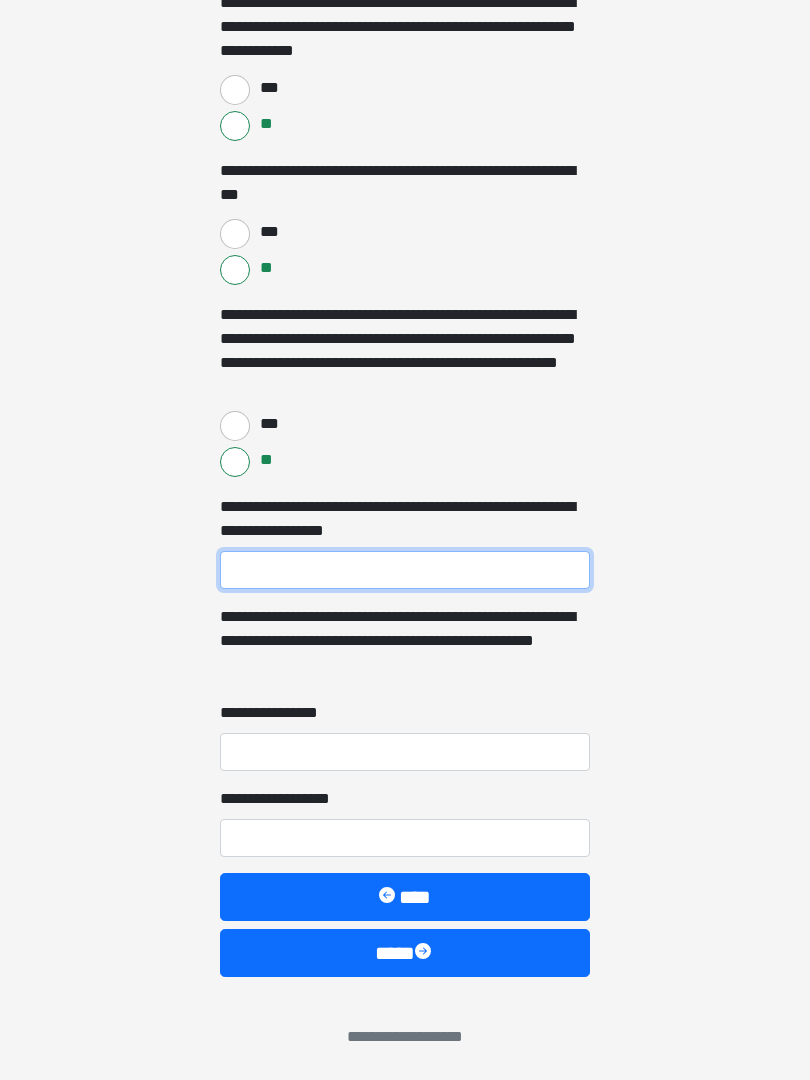 click on "**********" at bounding box center [405, 570] 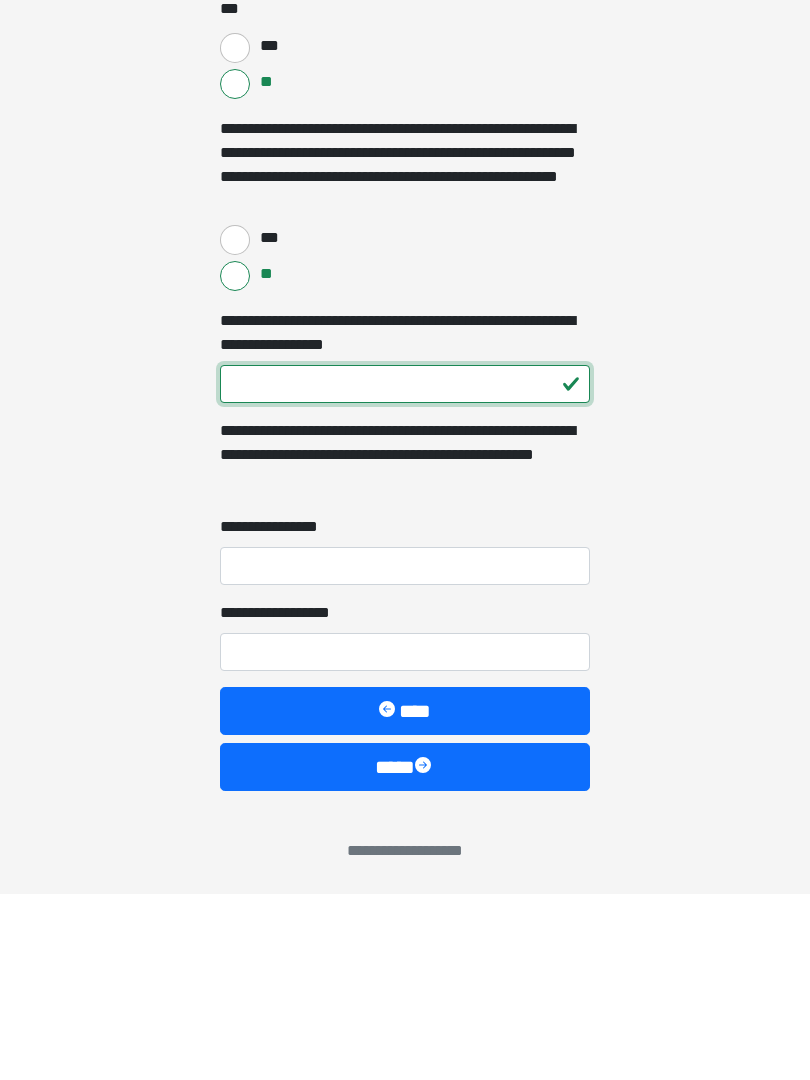 type on "***" 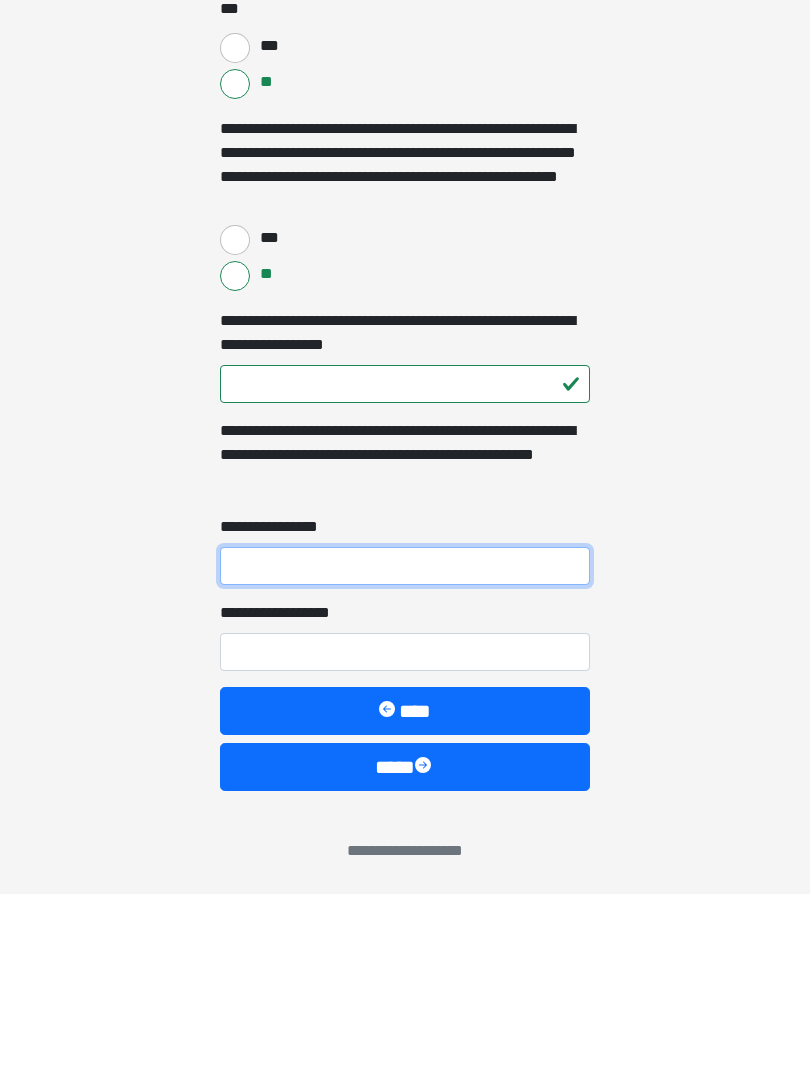 click on "**********" at bounding box center [405, 752] 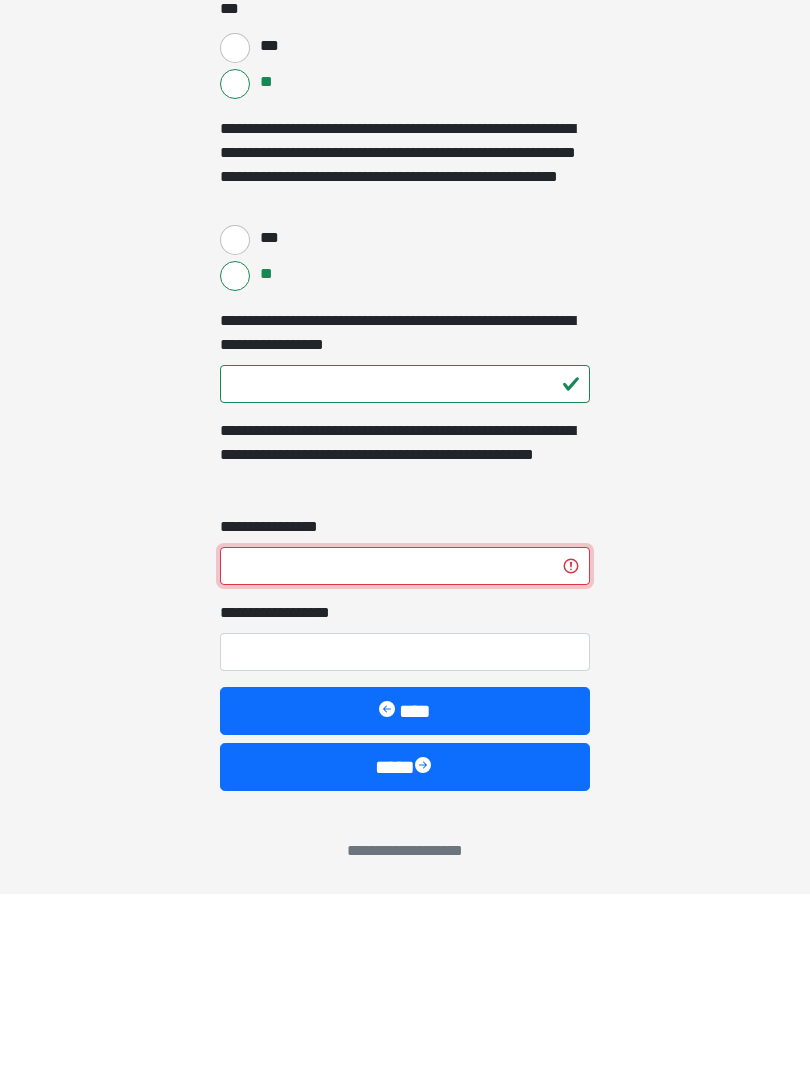 click on "**" at bounding box center [405, 752] 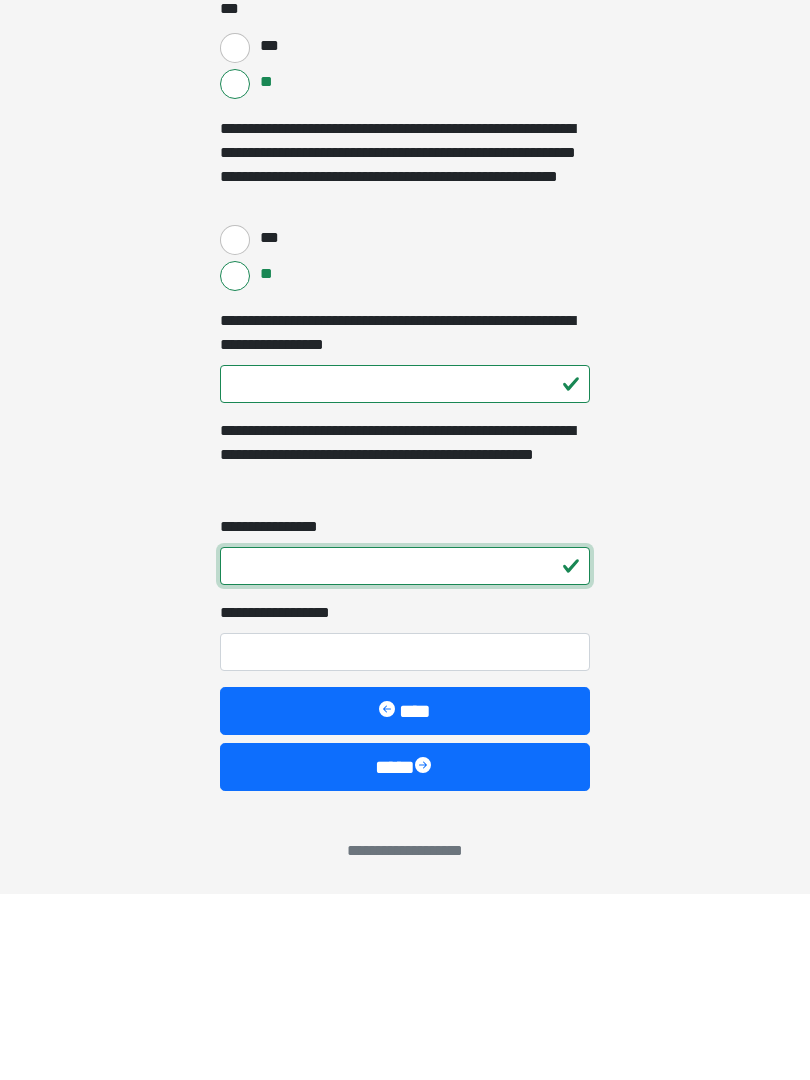 type on "*" 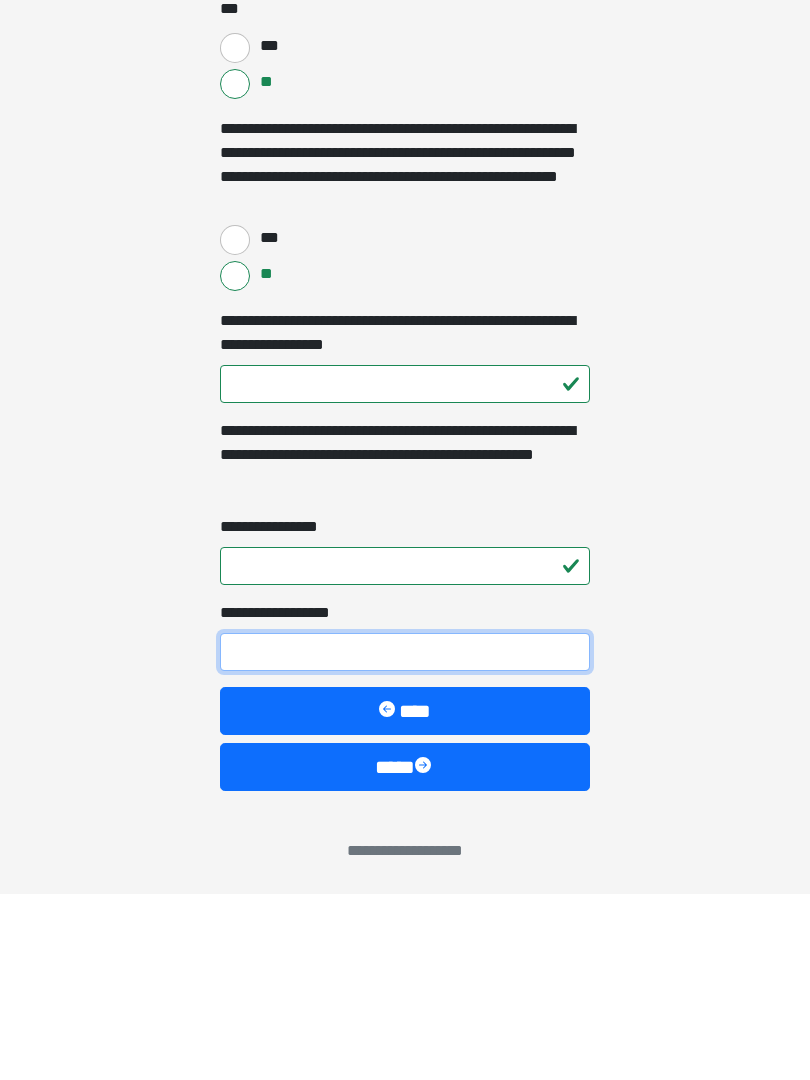 click on "**********" at bounding box center [405, 838] 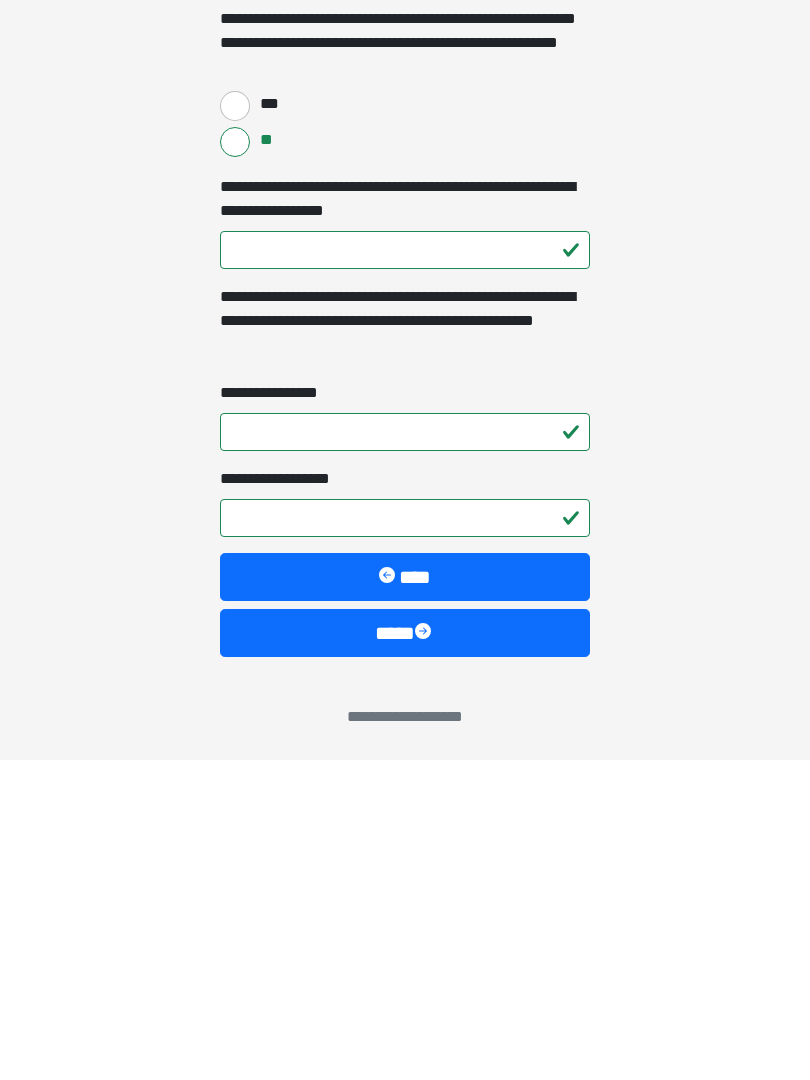 click on "****" at bounding box center [405, 953] 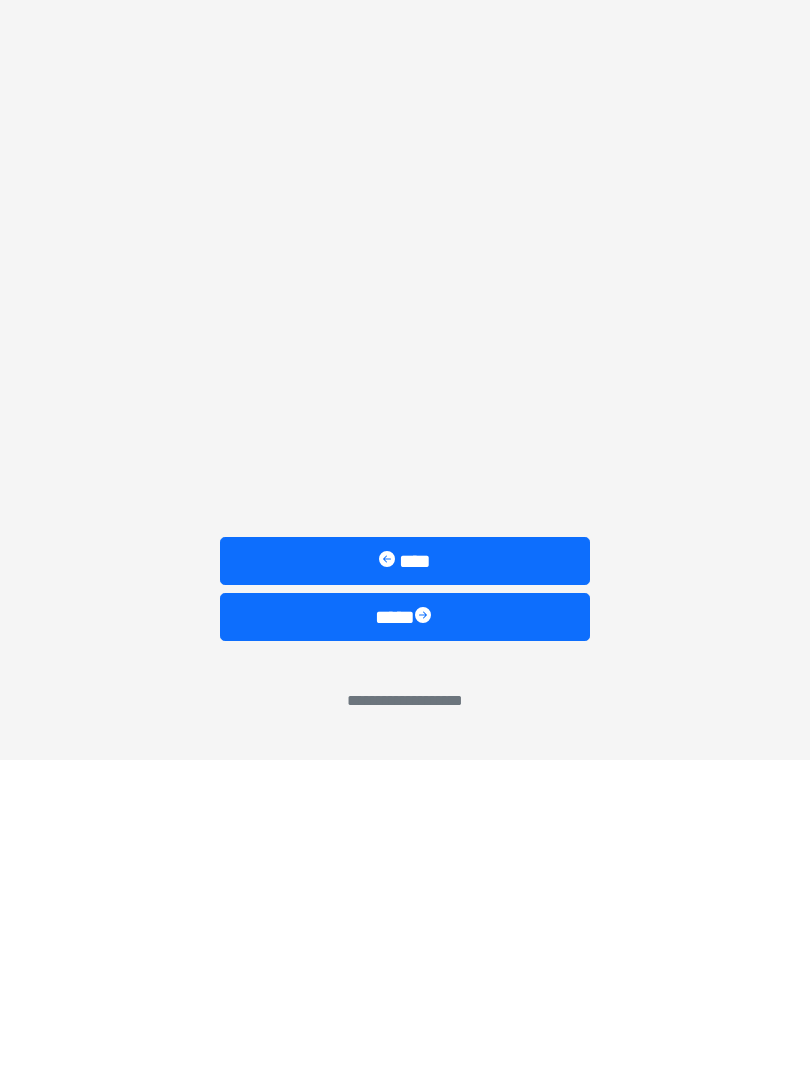 scroll, scrollTop: 0, scrollLeft: 0, axis: both 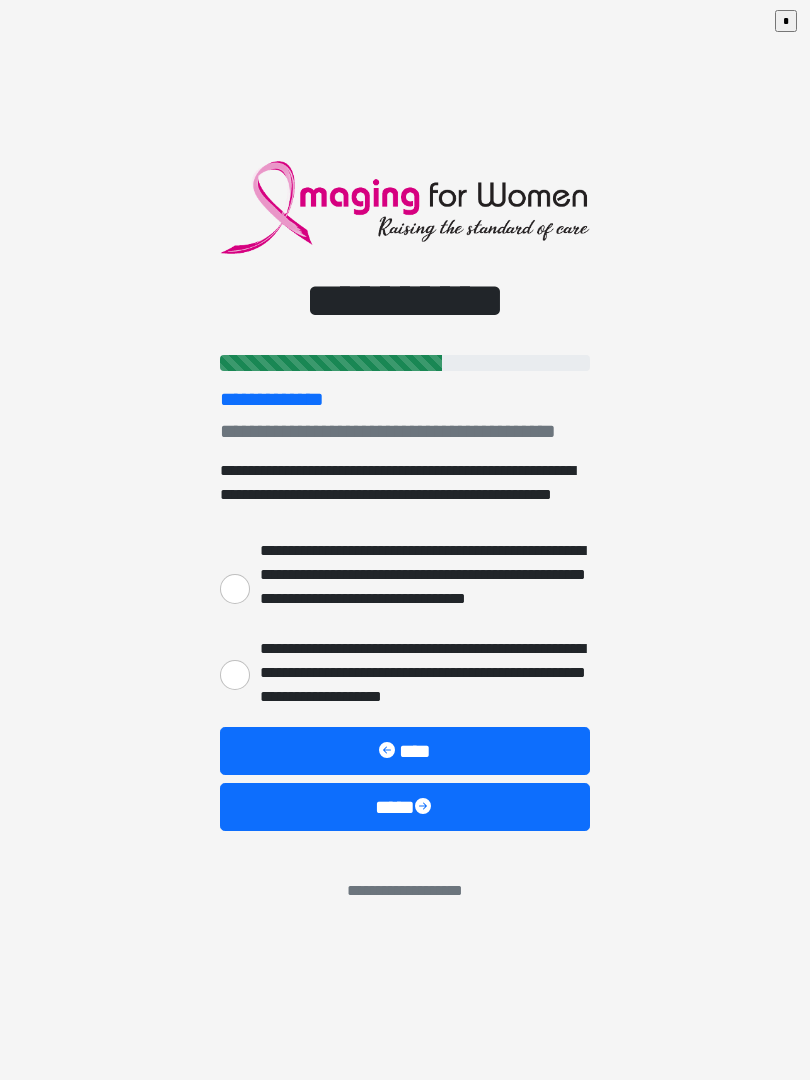 click on "**********" at bounding box center (235, 589) 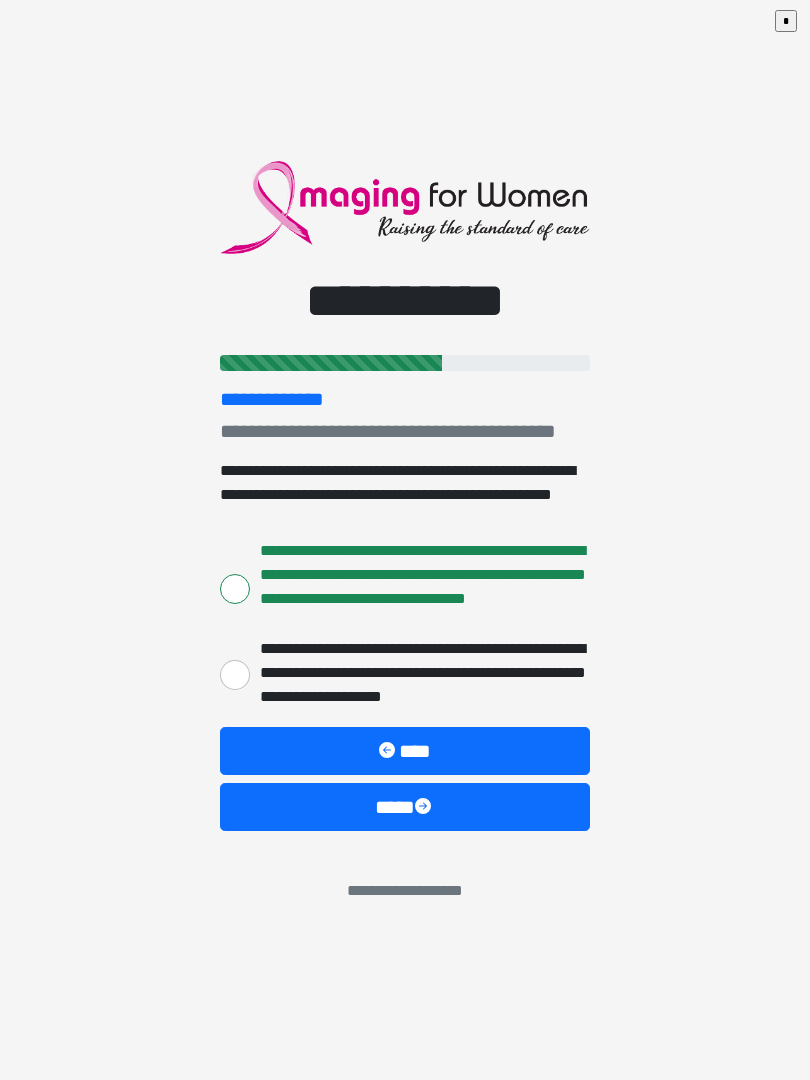 click on "****" at bounding box center (405, 807) 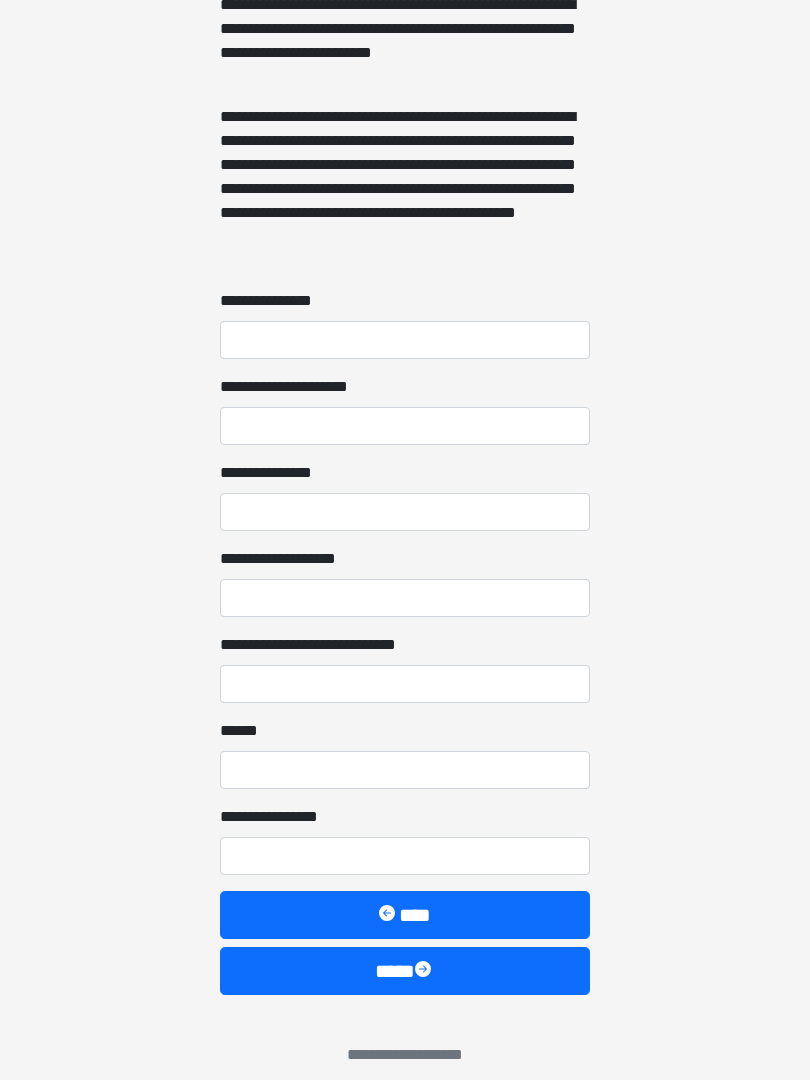 scroll, scrollTop: 1467, scrollLeft: 0, axis: vertical 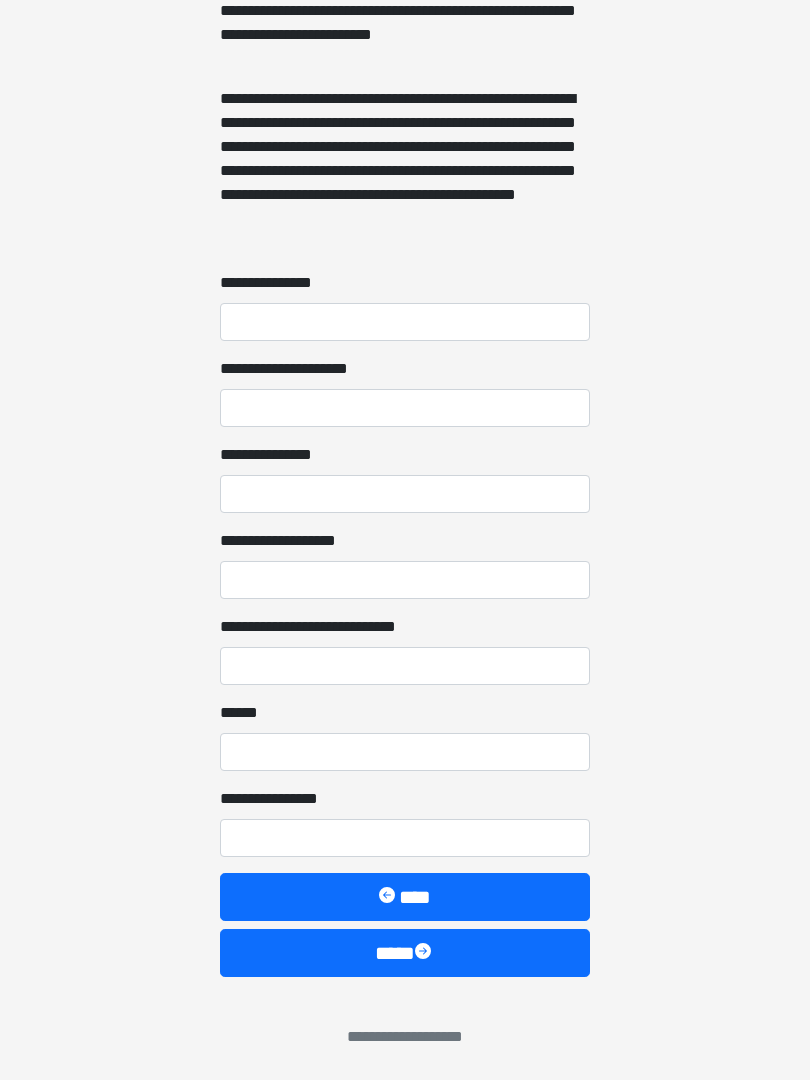click on "****" at bounding box center (405, 953) 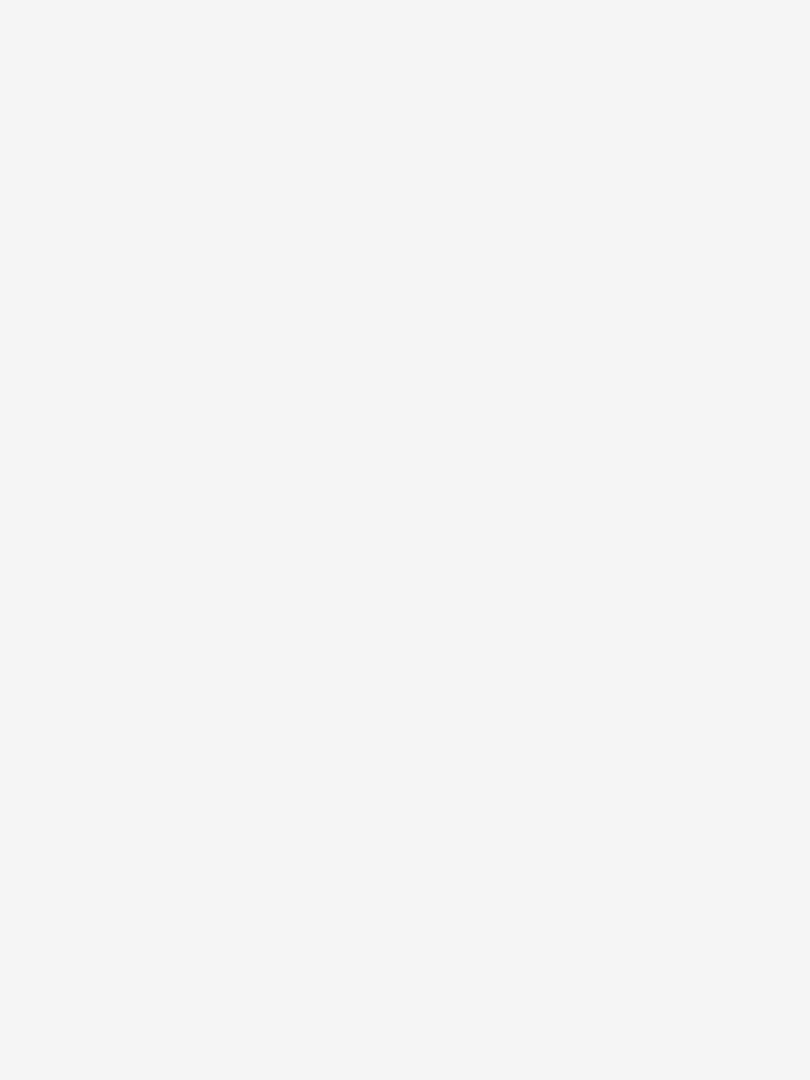 scroll, scrollTop: 0, scrollLeft: 0, axis: both 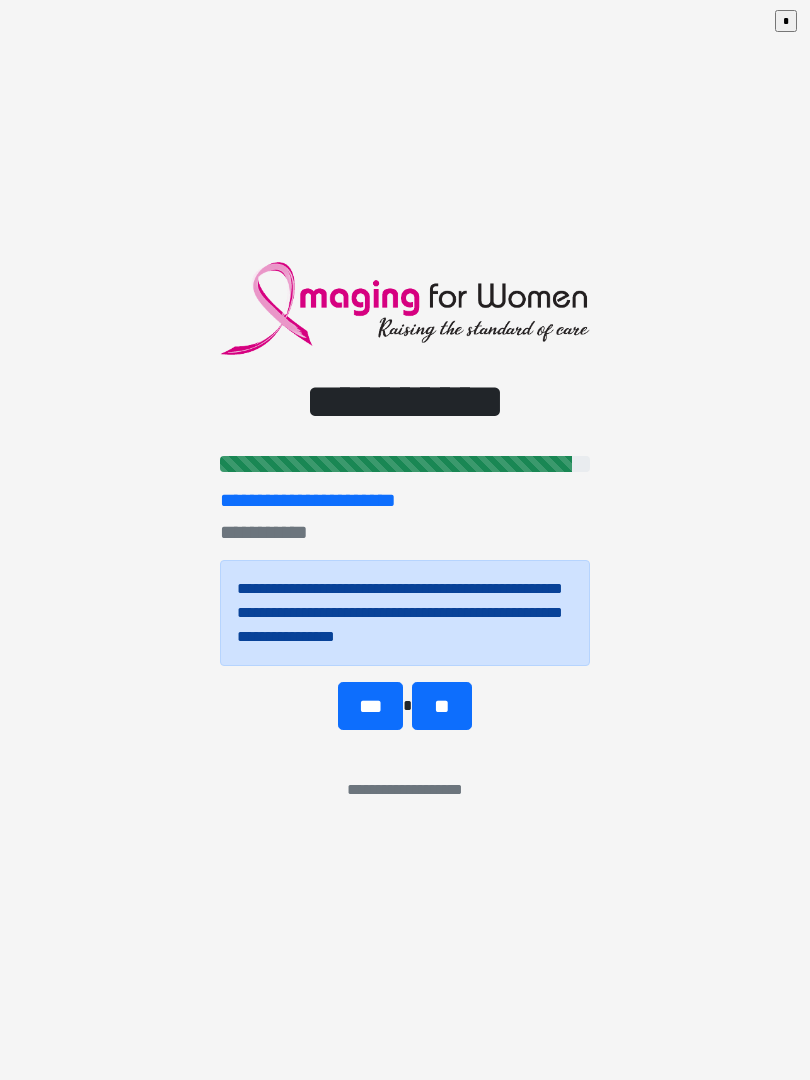click on "***" at bounding box center [370, 706] 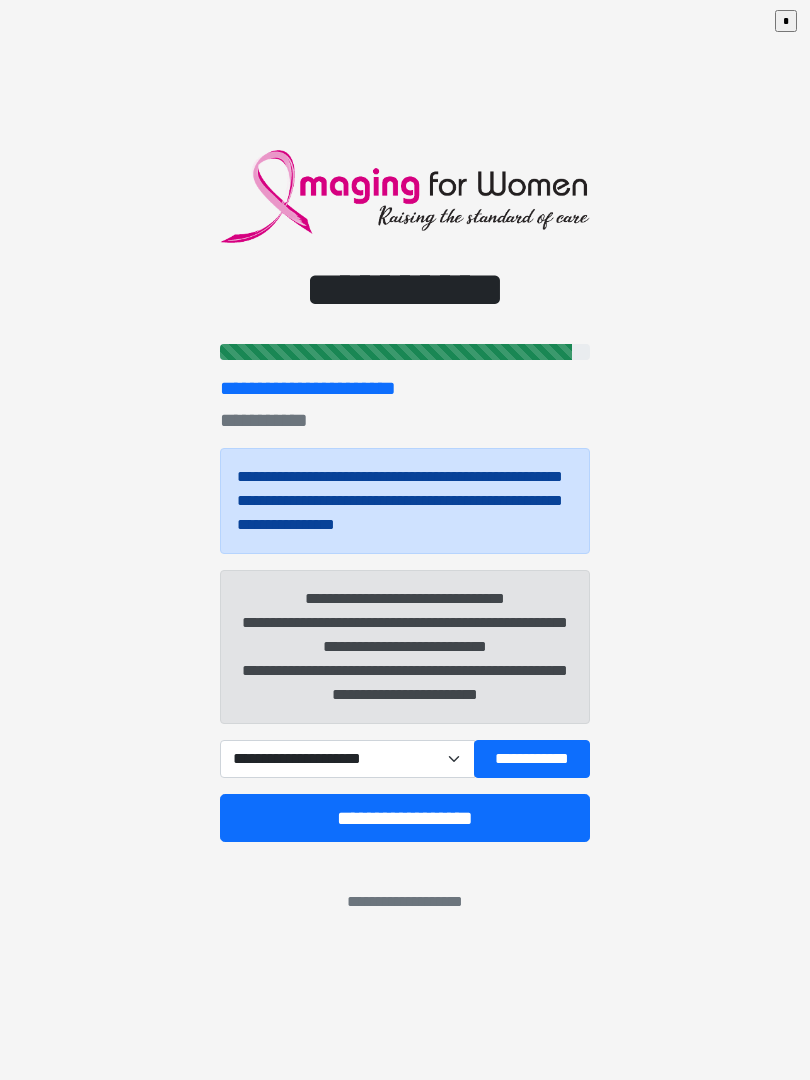 click on "**********" at bounding box center (532, 759) 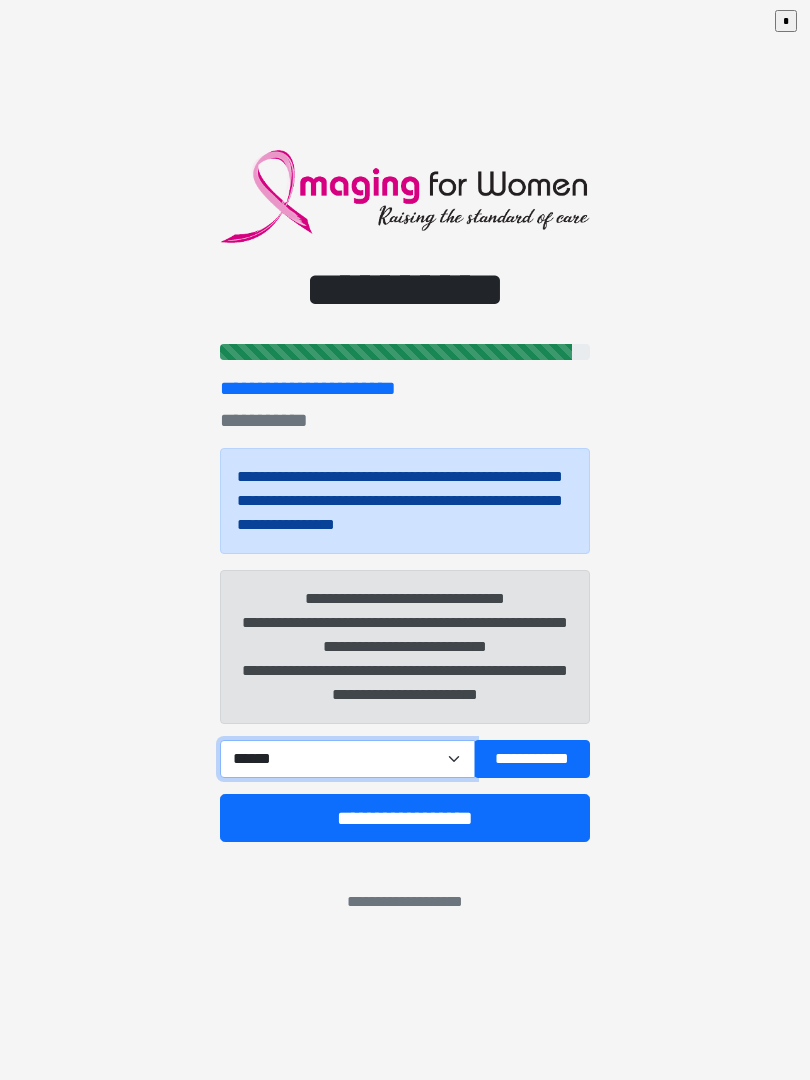 click on "**********" at bounding box center (347, 759) 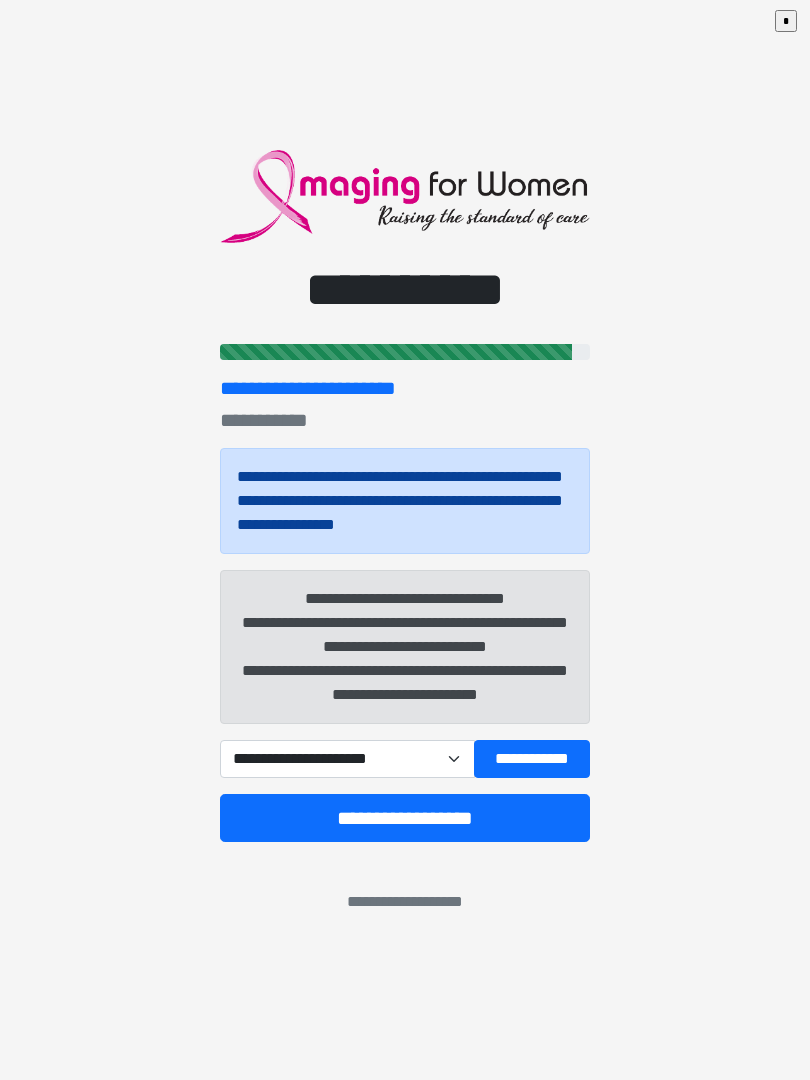 click on "**********" at bounding box center (405, 818) 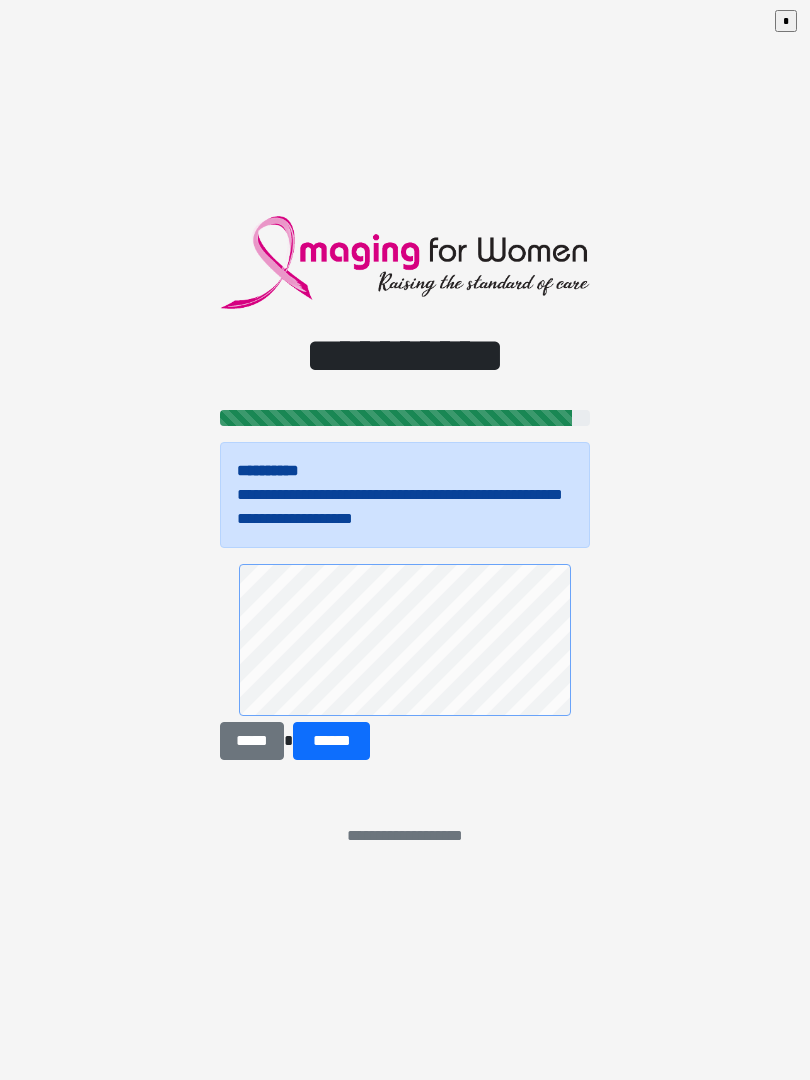 click on "******" at bounding box center [331, 741] 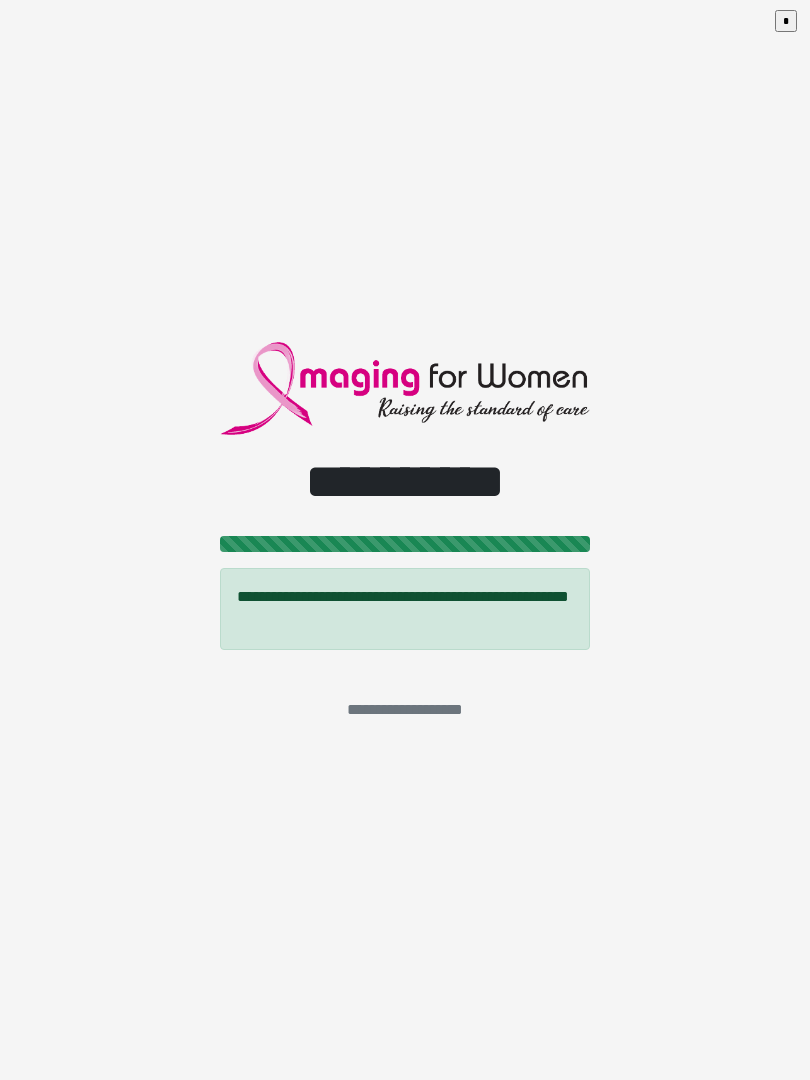 click on "**********" at bounding box center (405, 540) 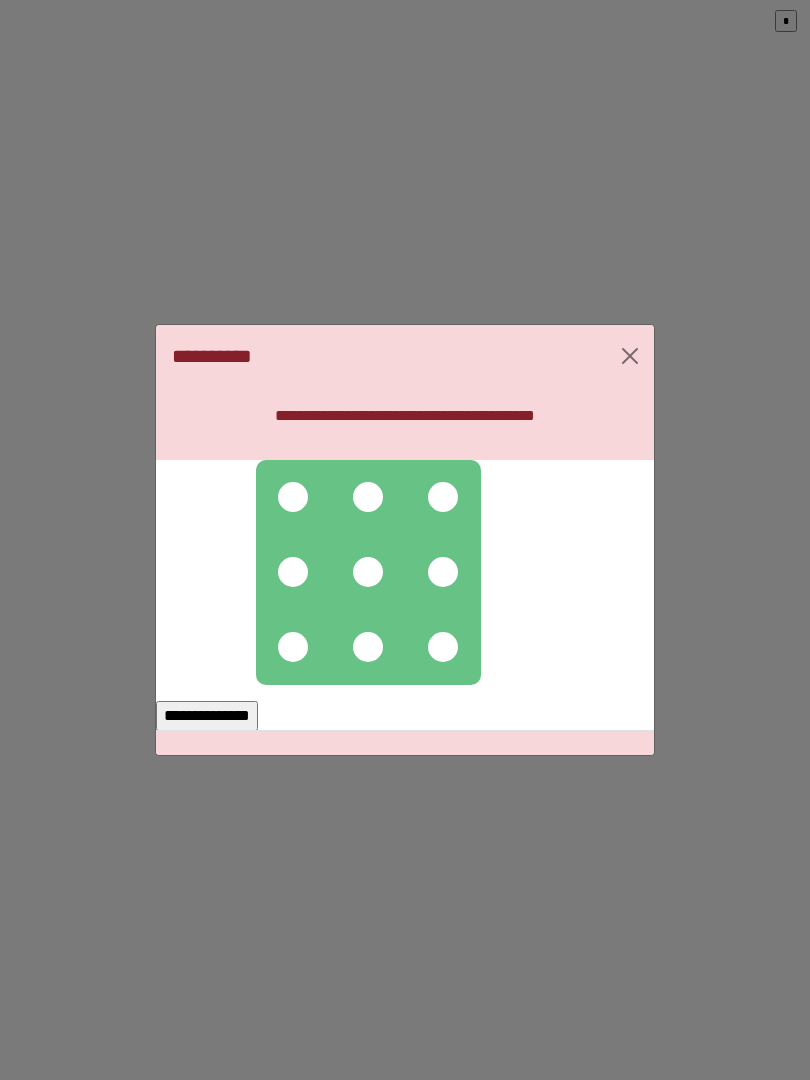 click at bounding box center [293, 497] 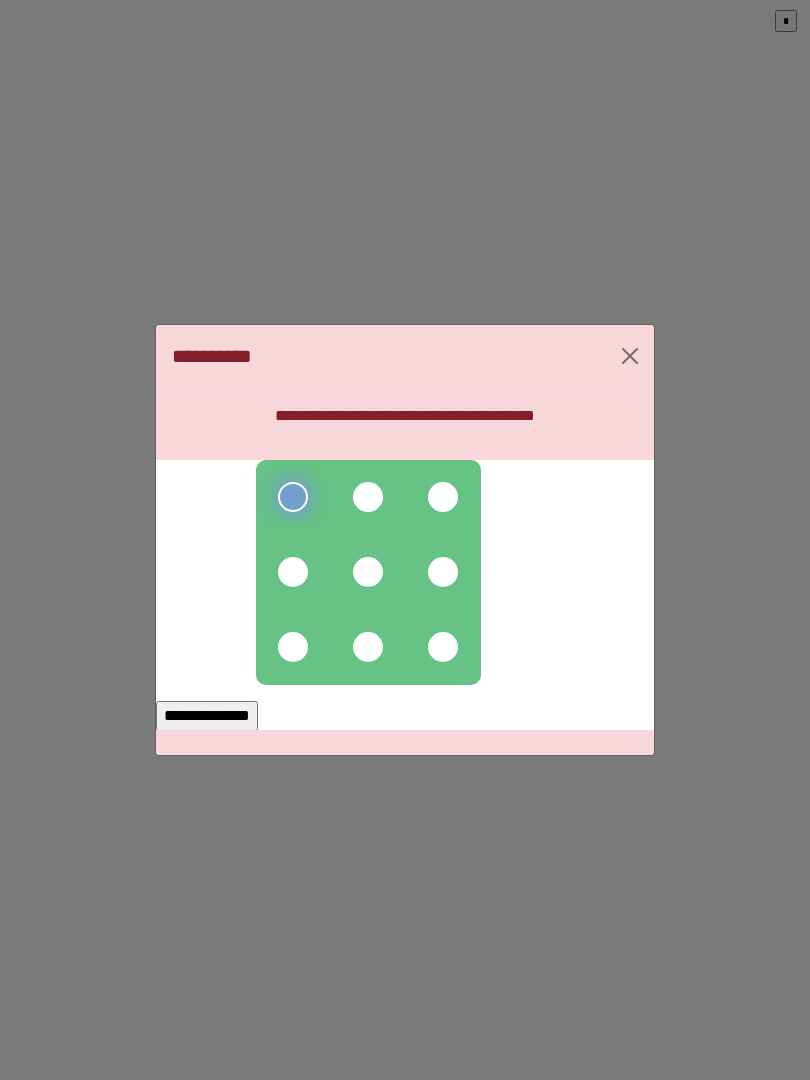 click at bounding box center (368, 497) 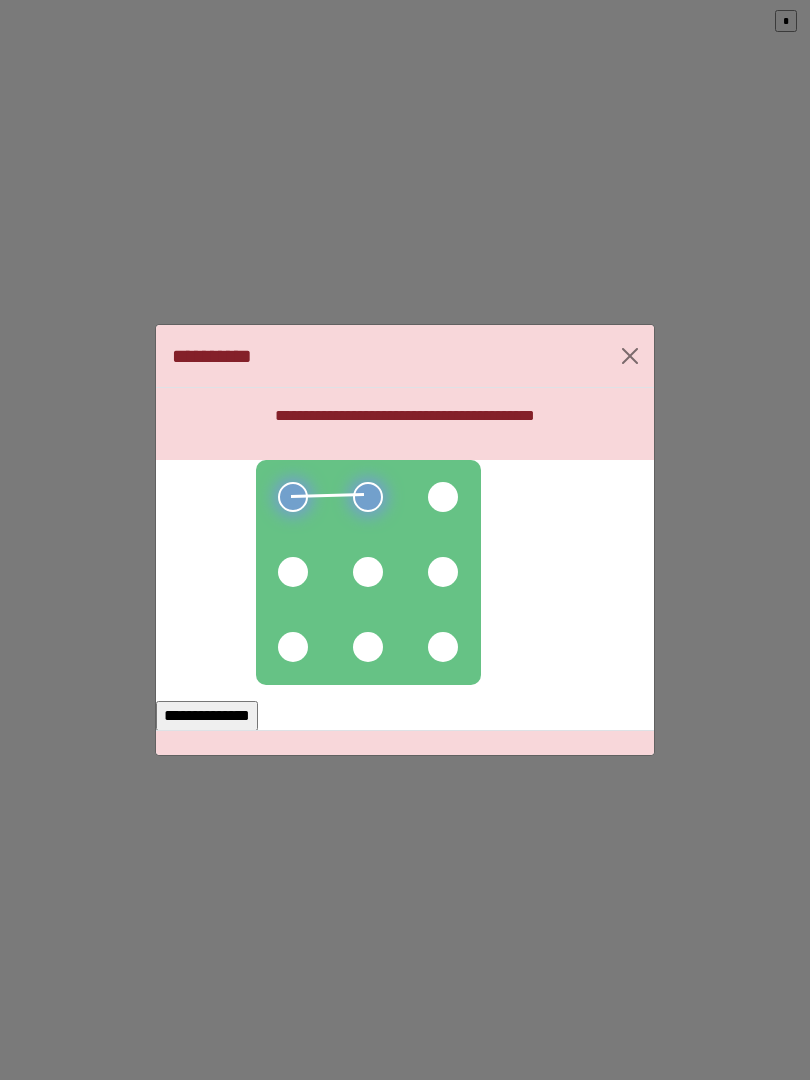 click at bounding box center [443, 497] 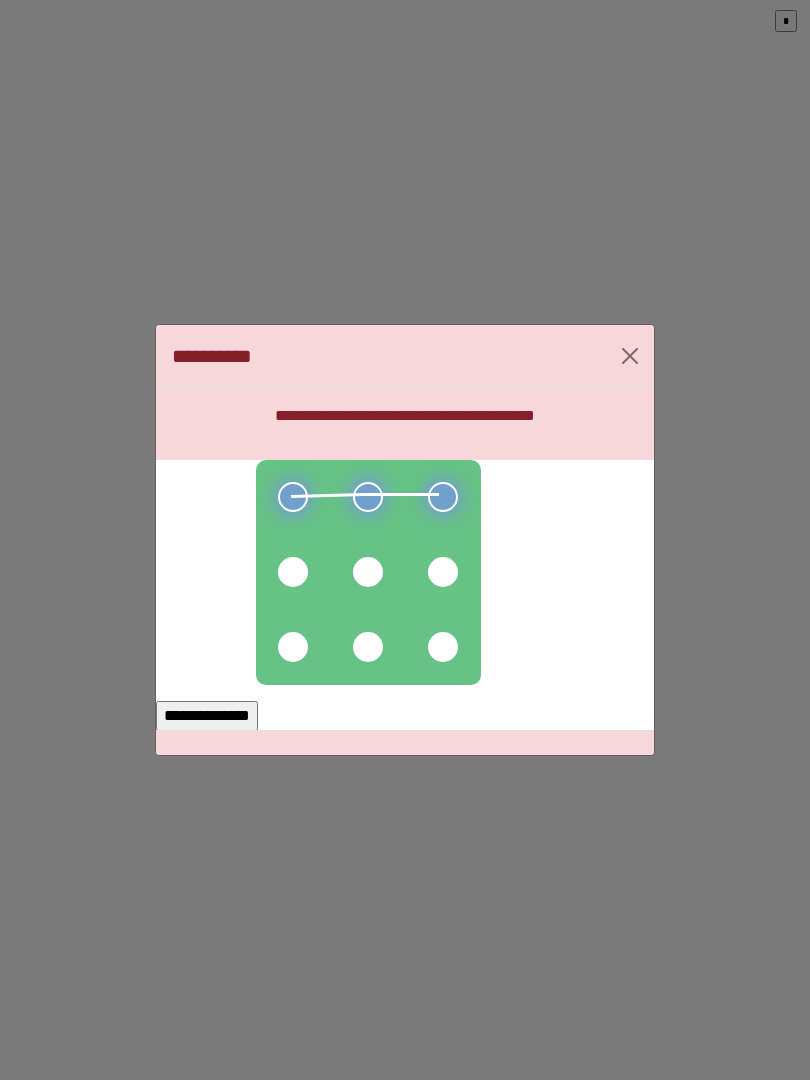 click at bounding box center [443, 572] 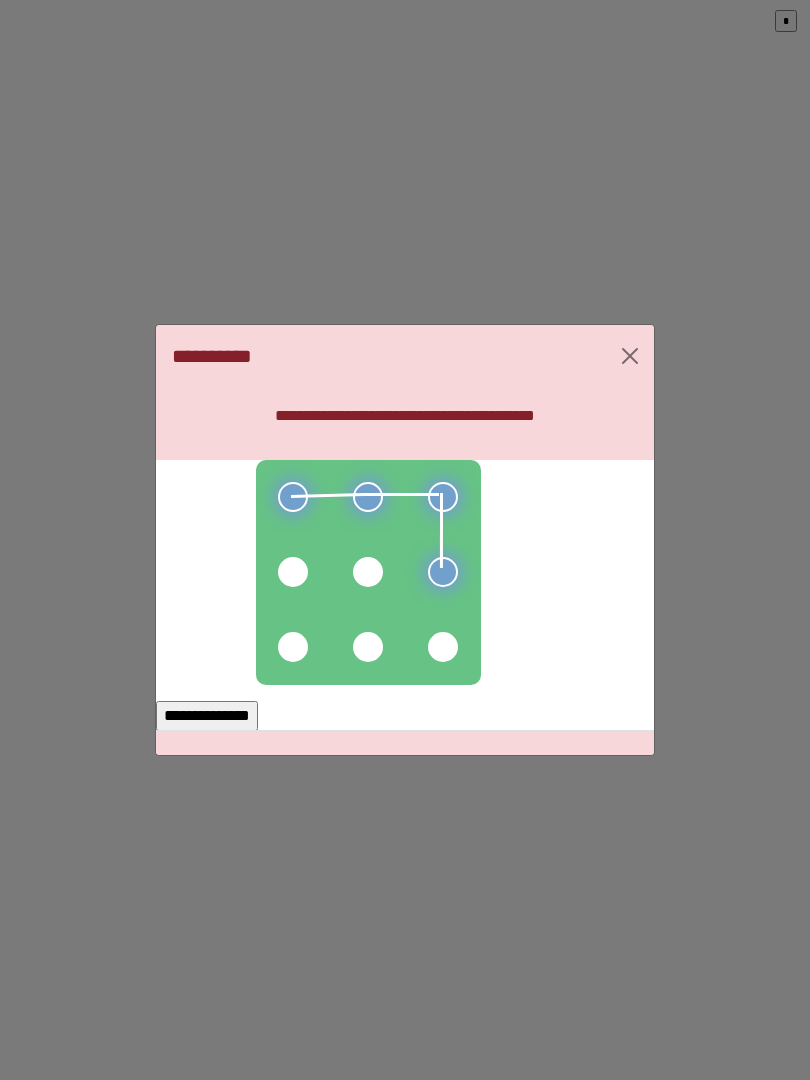 click at bounding box center [443, 647] 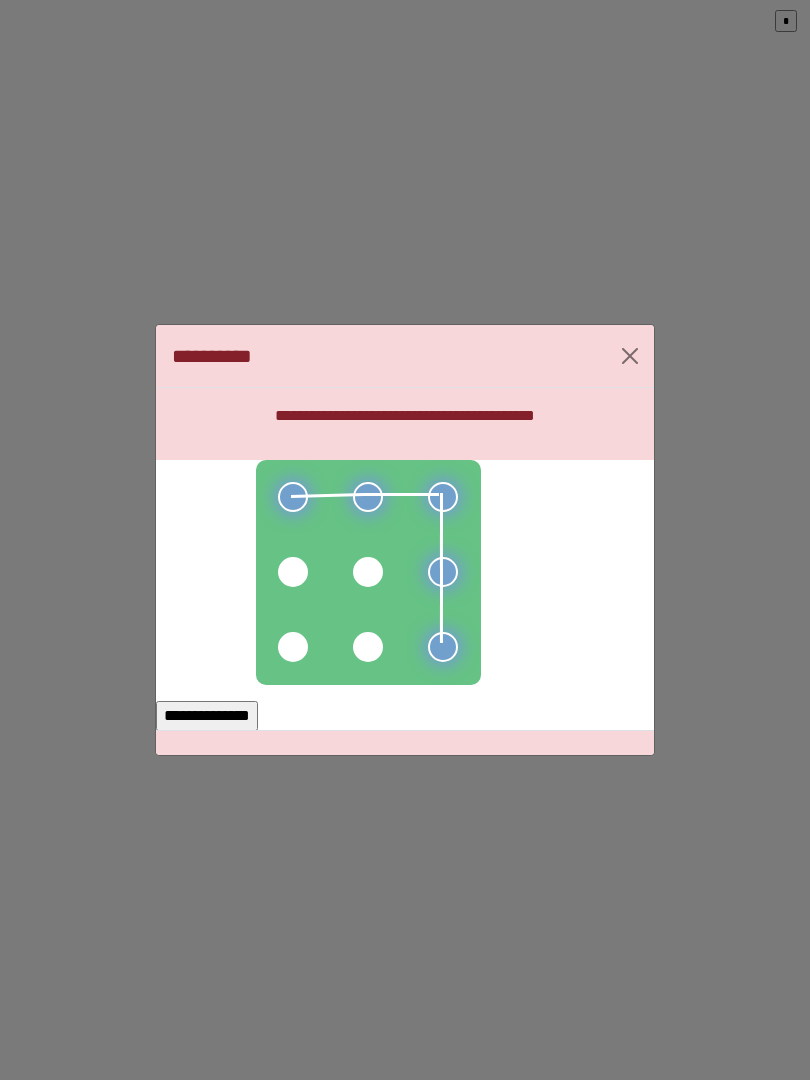 click at bounding box center (368, 647) 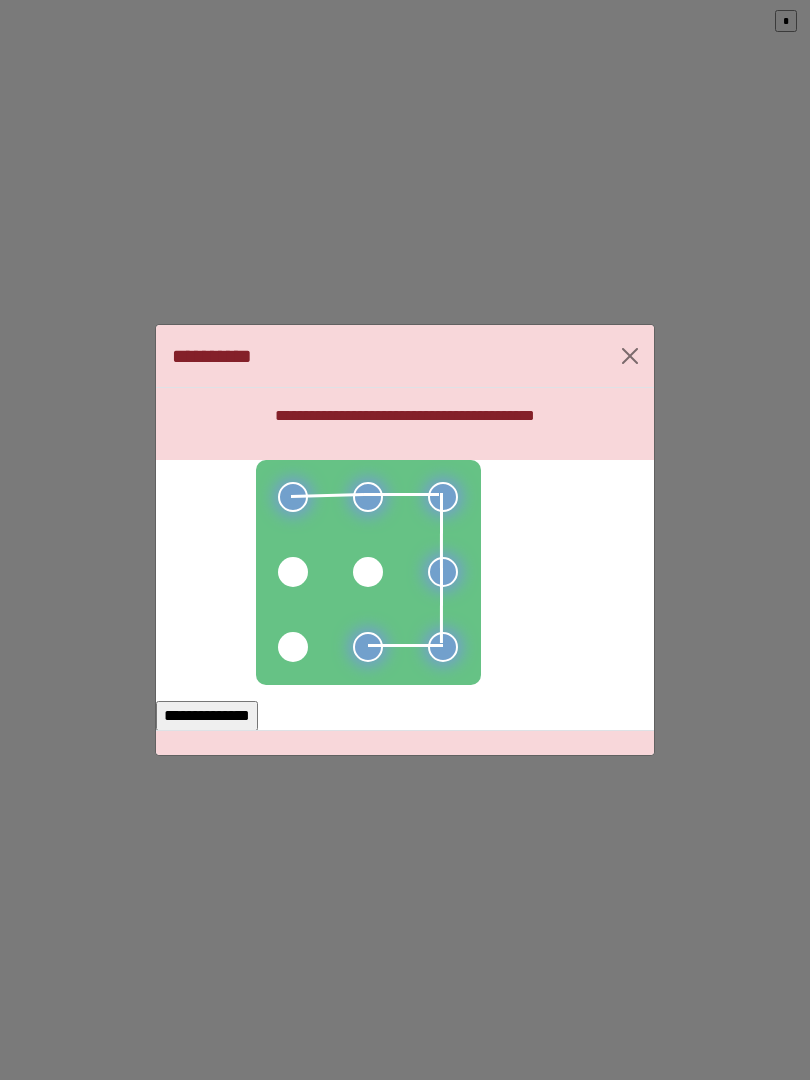 click at bounding box center [293, 647] 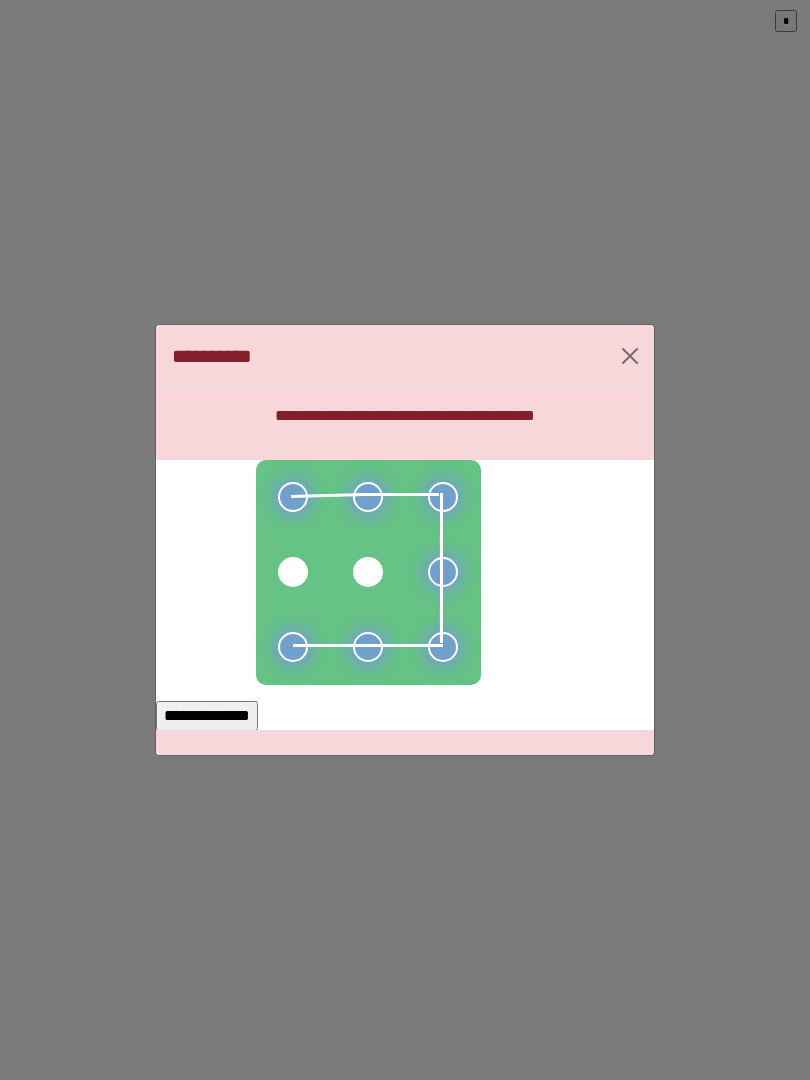 click on "**********" at bounding box center [207, 716] 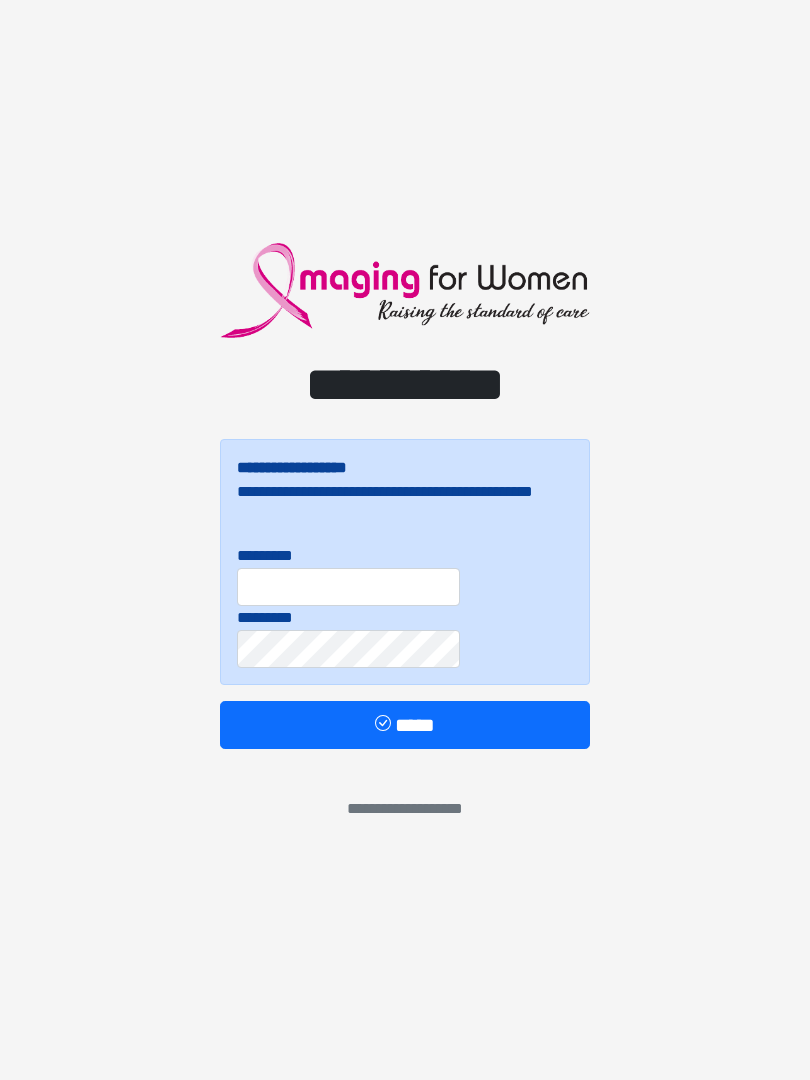 scroll, scrollTop: 0, scrollLeft: 0, axis: both 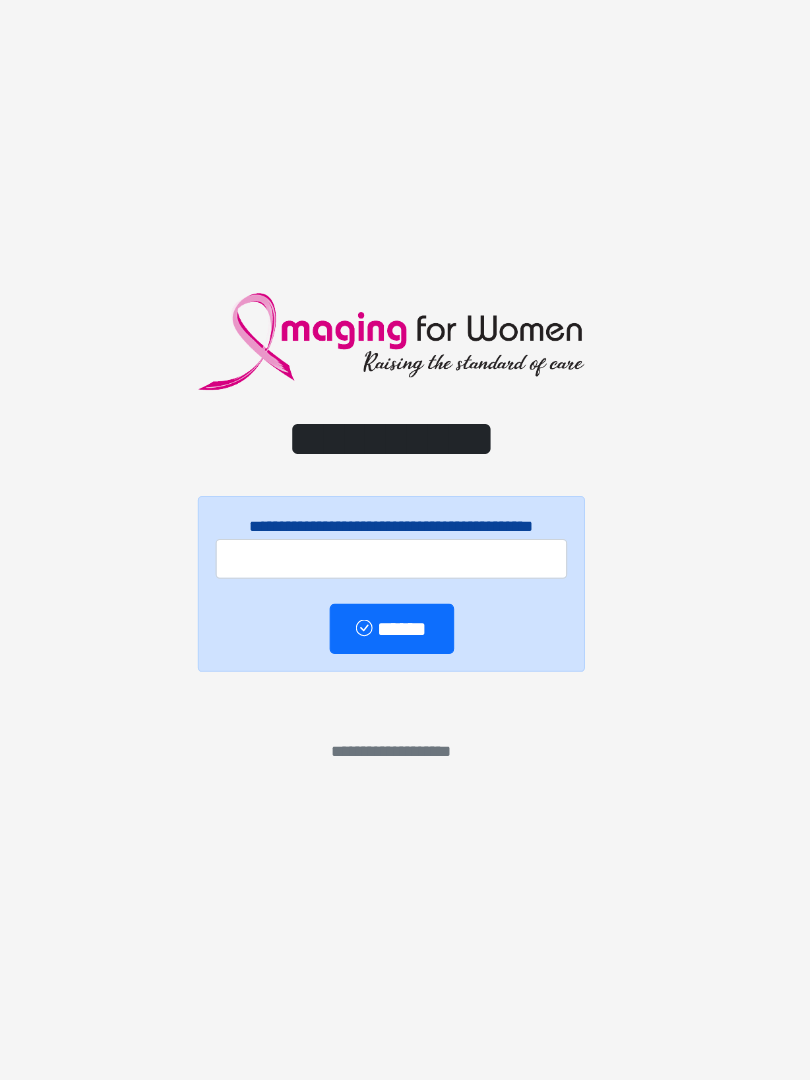 click on "**********" at bounding box center [405, 585] 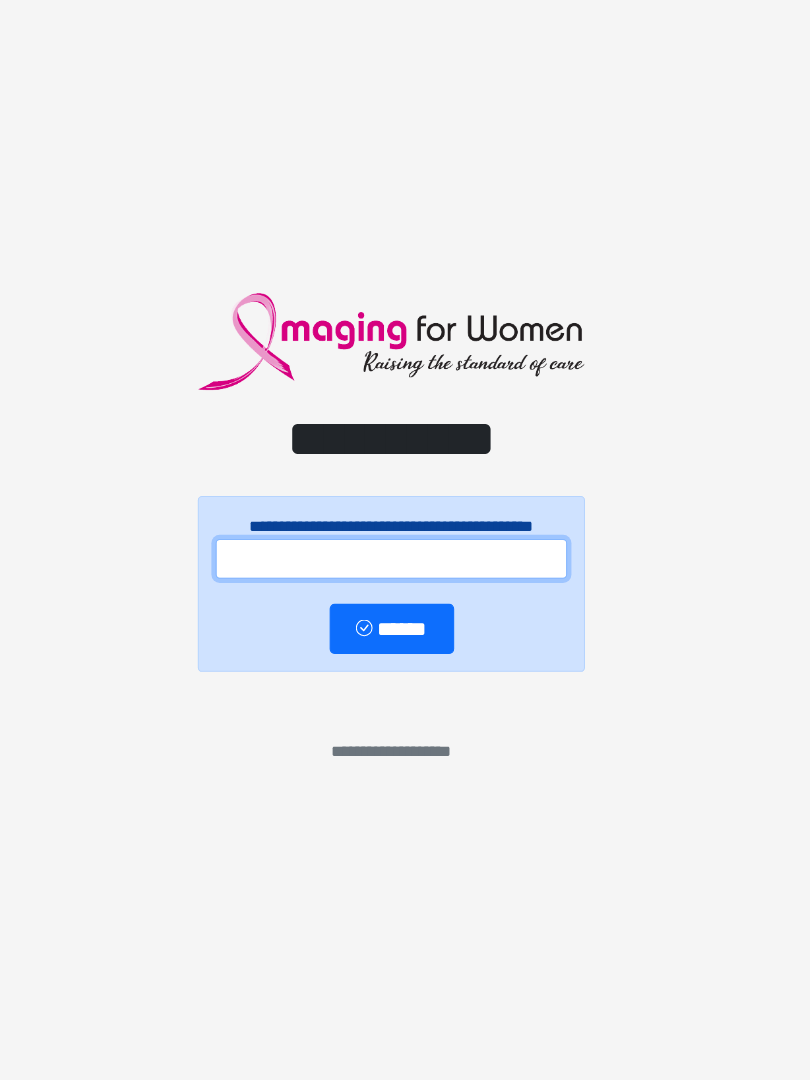 click at bounding box center (405, 561) 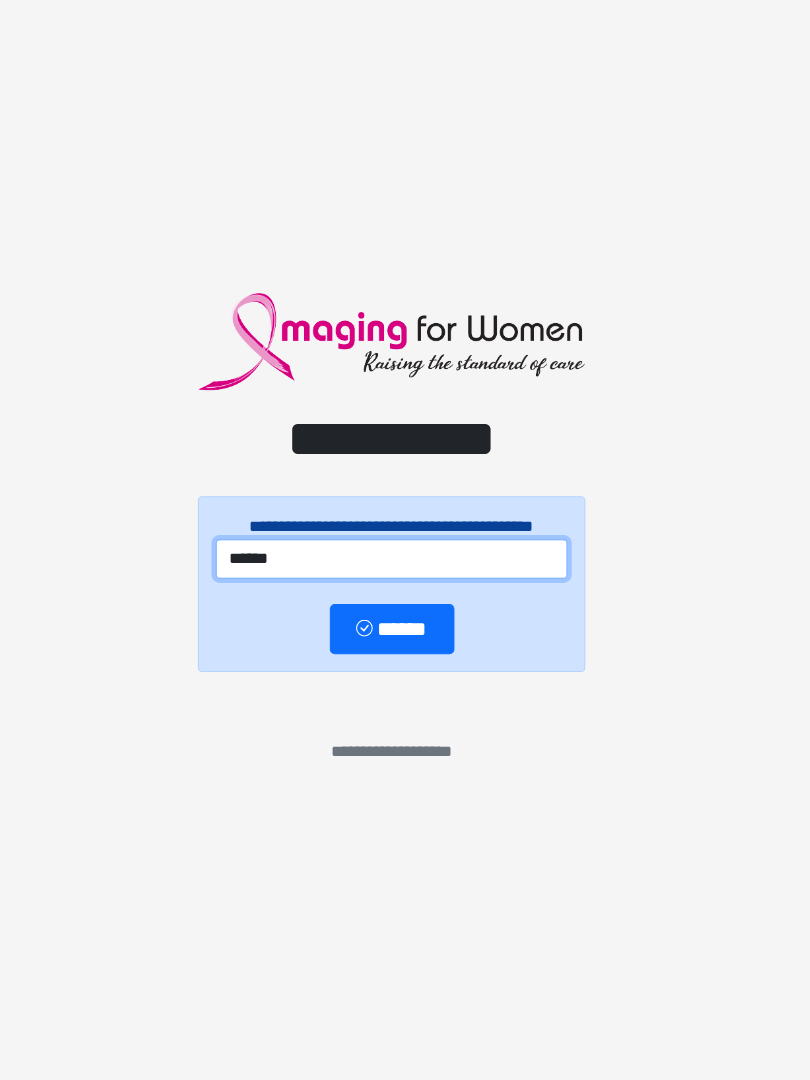 type on "******" 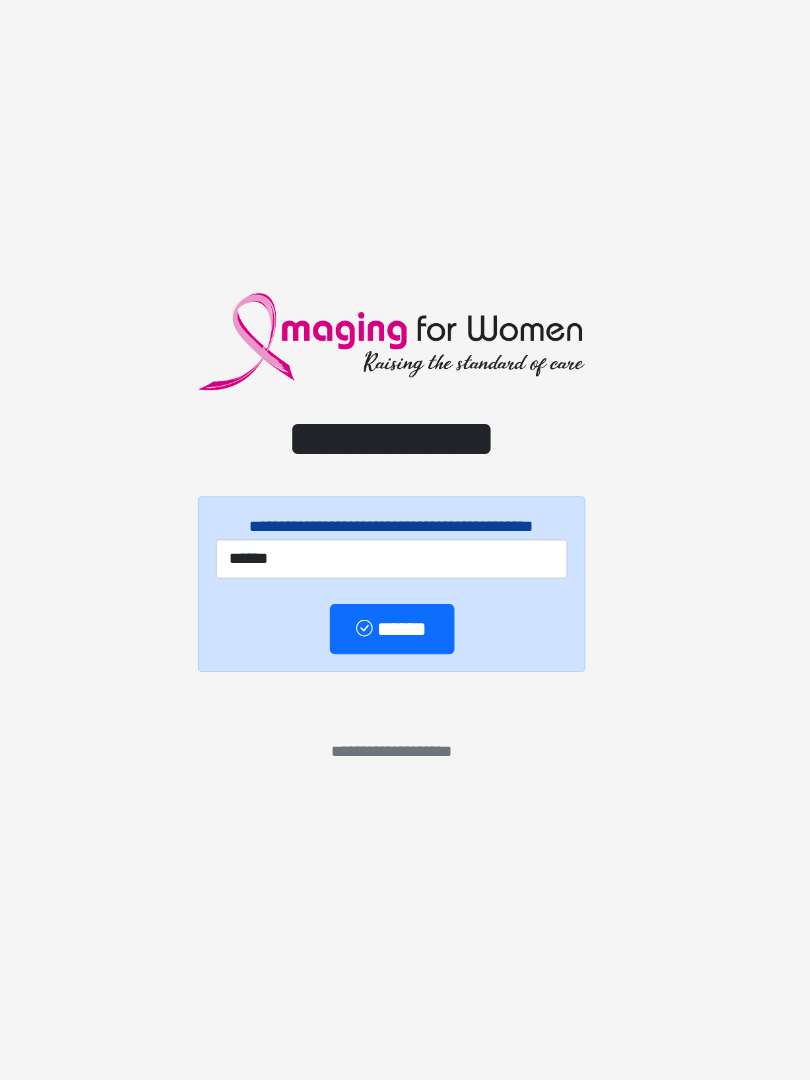 click on "******" at bounding box center (405, 628) 